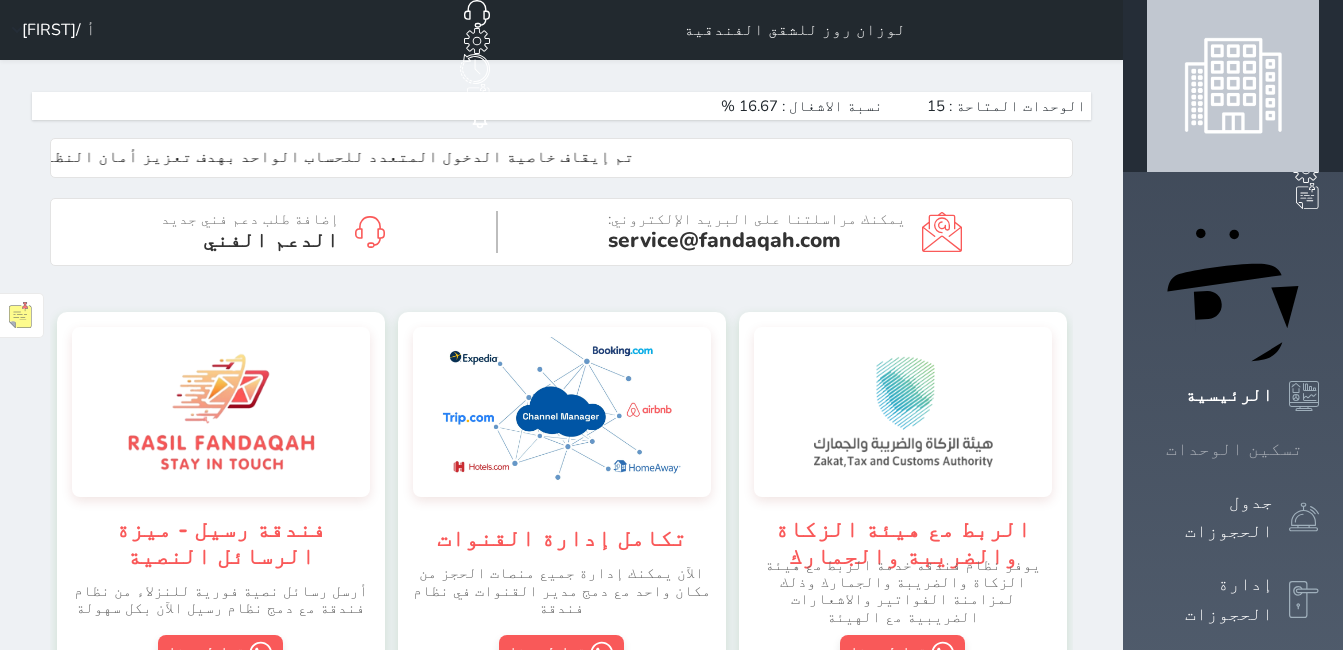 click on "تسكين الوحدات" at bounding box center (1234, 449) 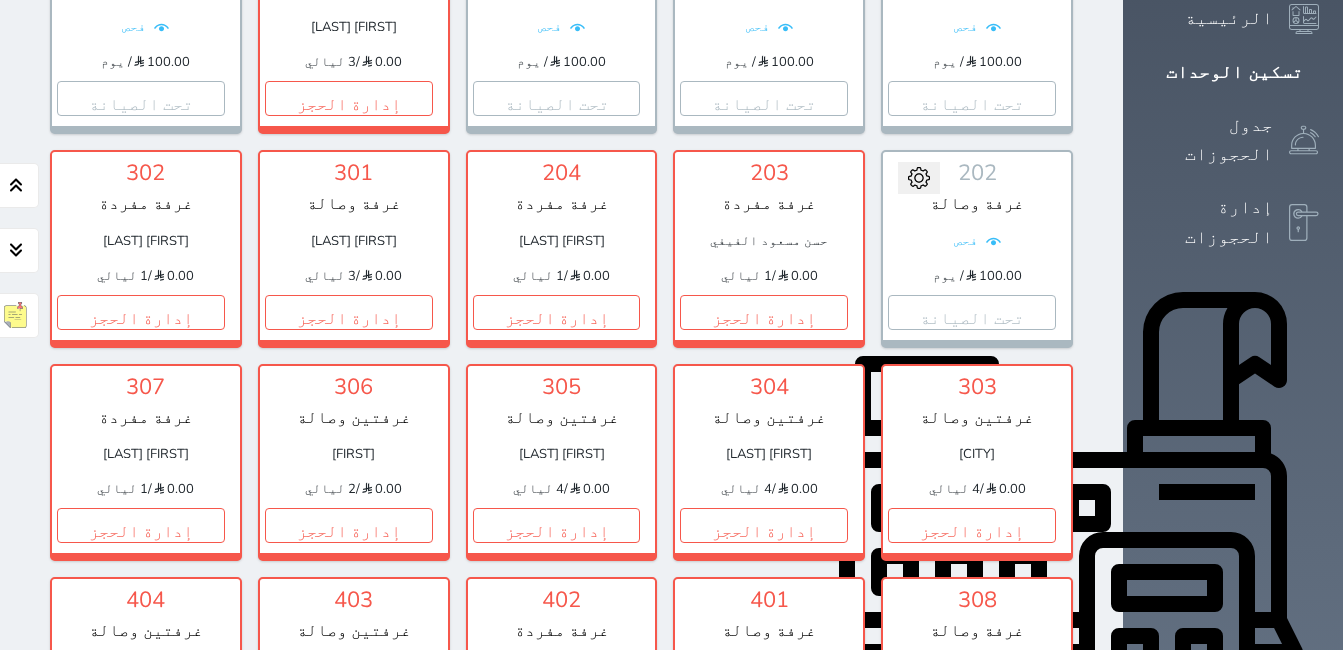 scroll, scrollTop: 378, scrollLeft: 0, axis: vertical 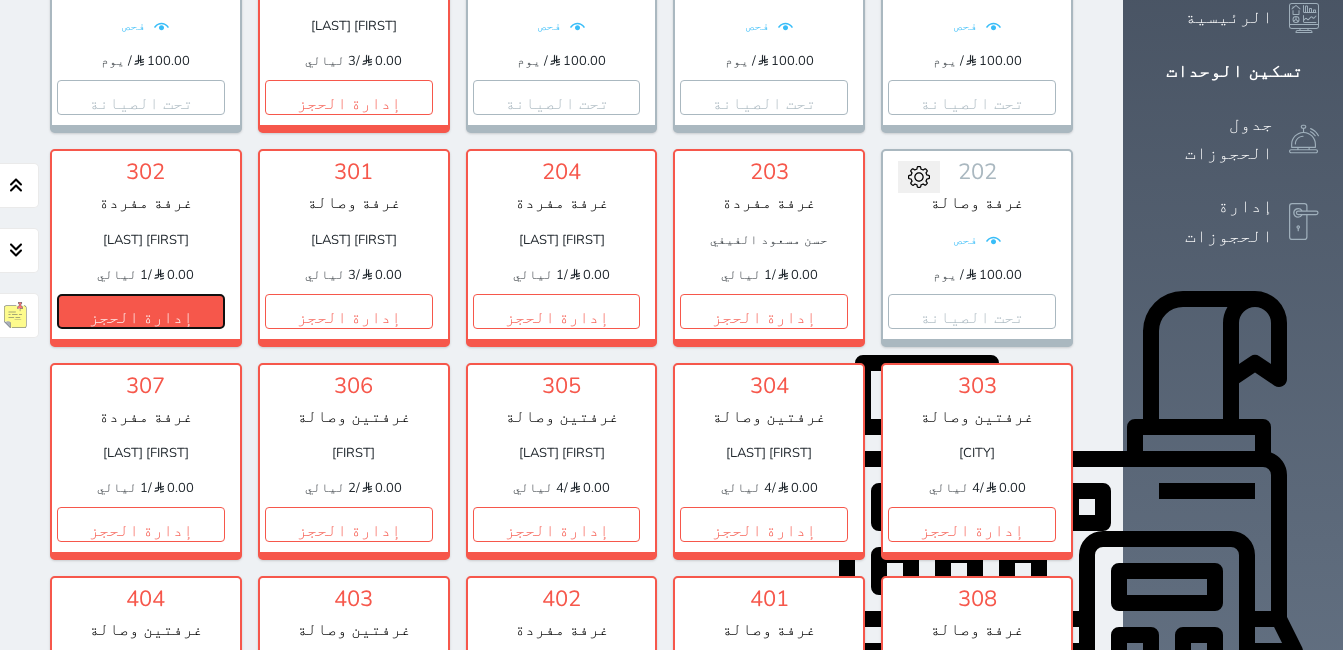 click on "إدارة الحجز" at bounding box center (141, 311) 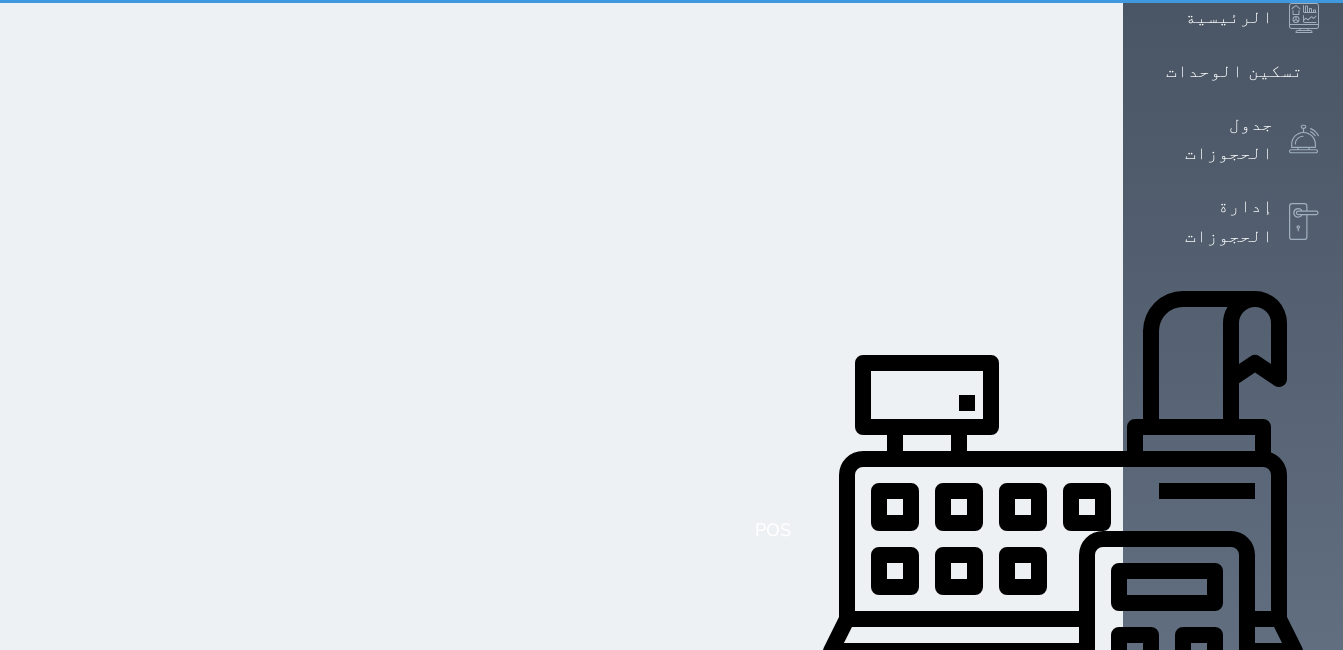 scroll, scrollTop: 0, scrollLeft: 0, axis: both 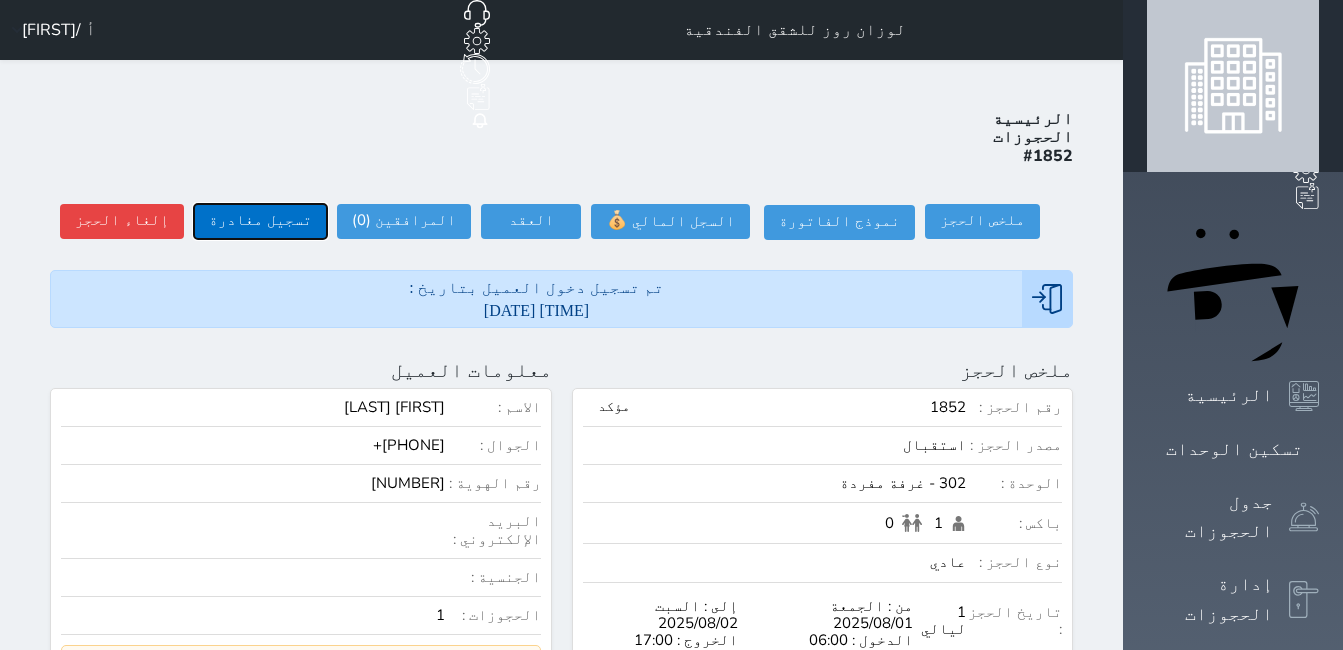 click on "تسجيل مغادرة" at bounding box center [260, 221] 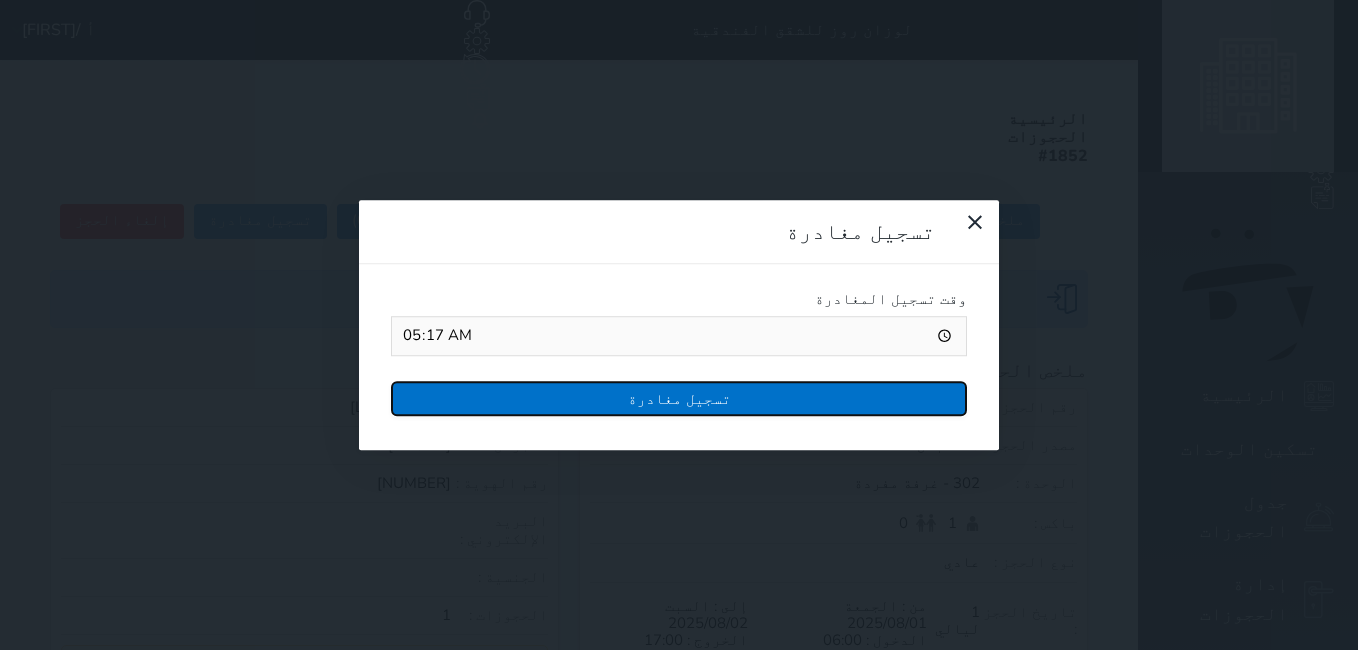 click on "تسجيل مغادرة" at bounding box center [679, 398] 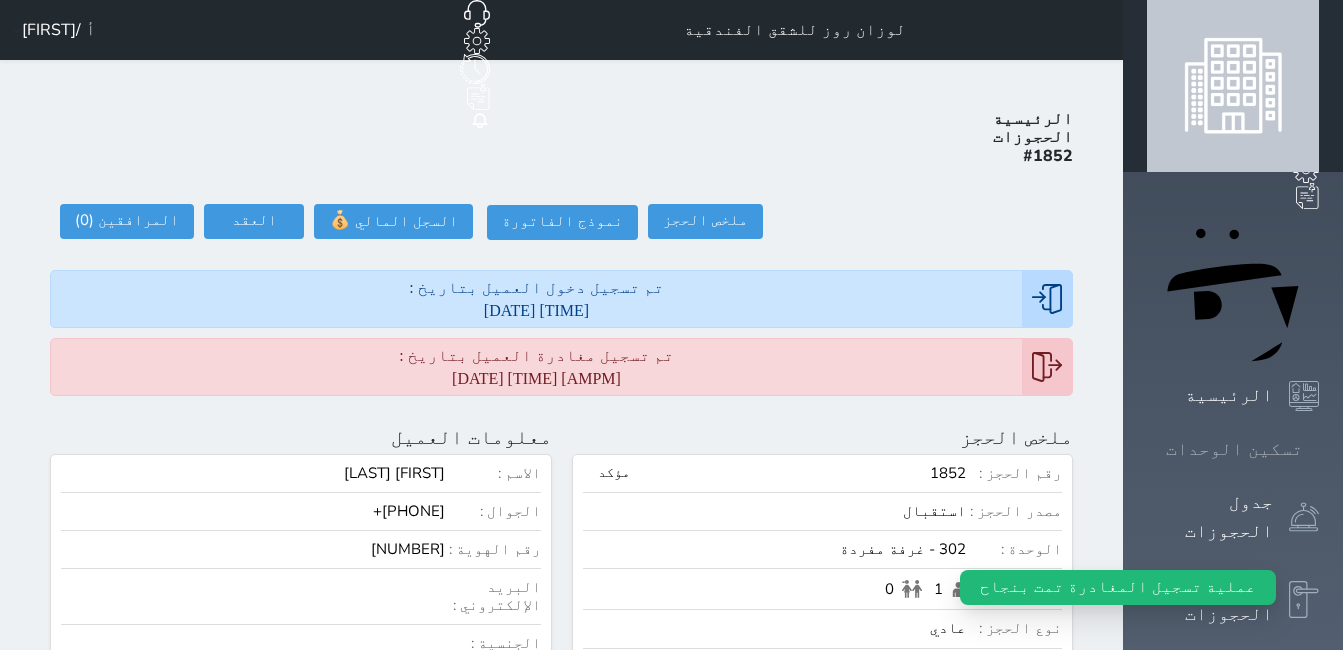 click at bounding box center [1319, 449] 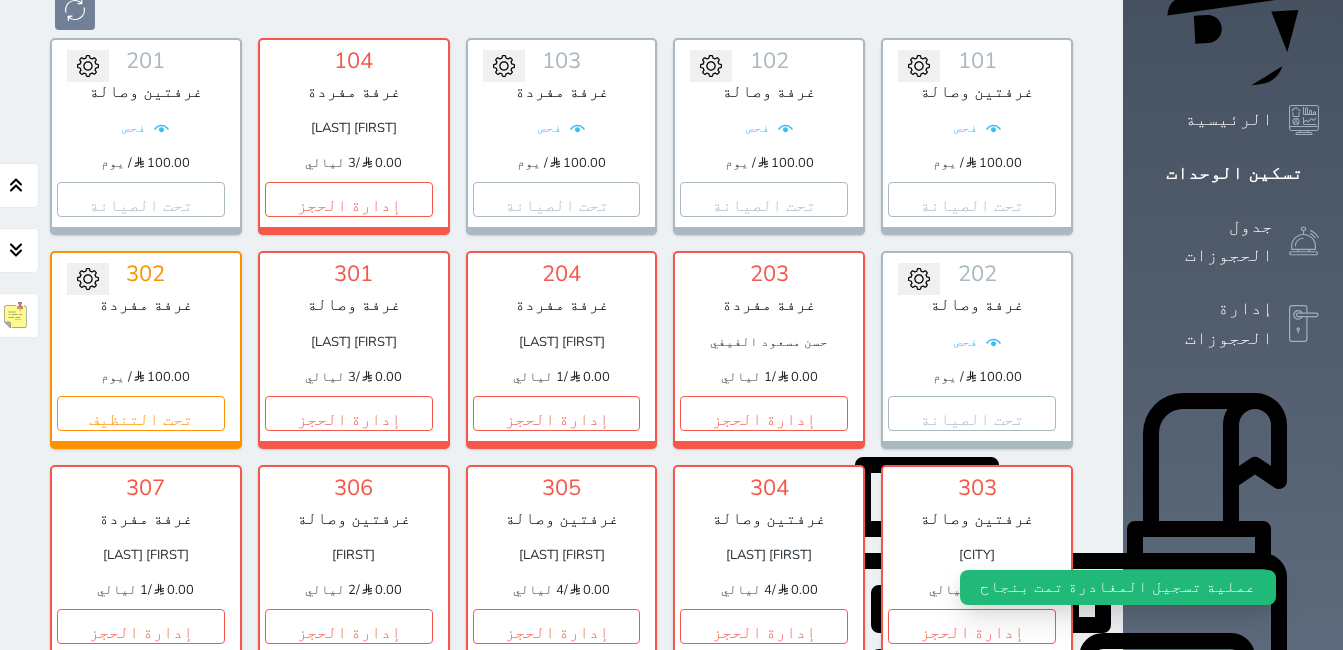 scroll, scrollTop: 278, scrollLeft: 0, axis: vertical 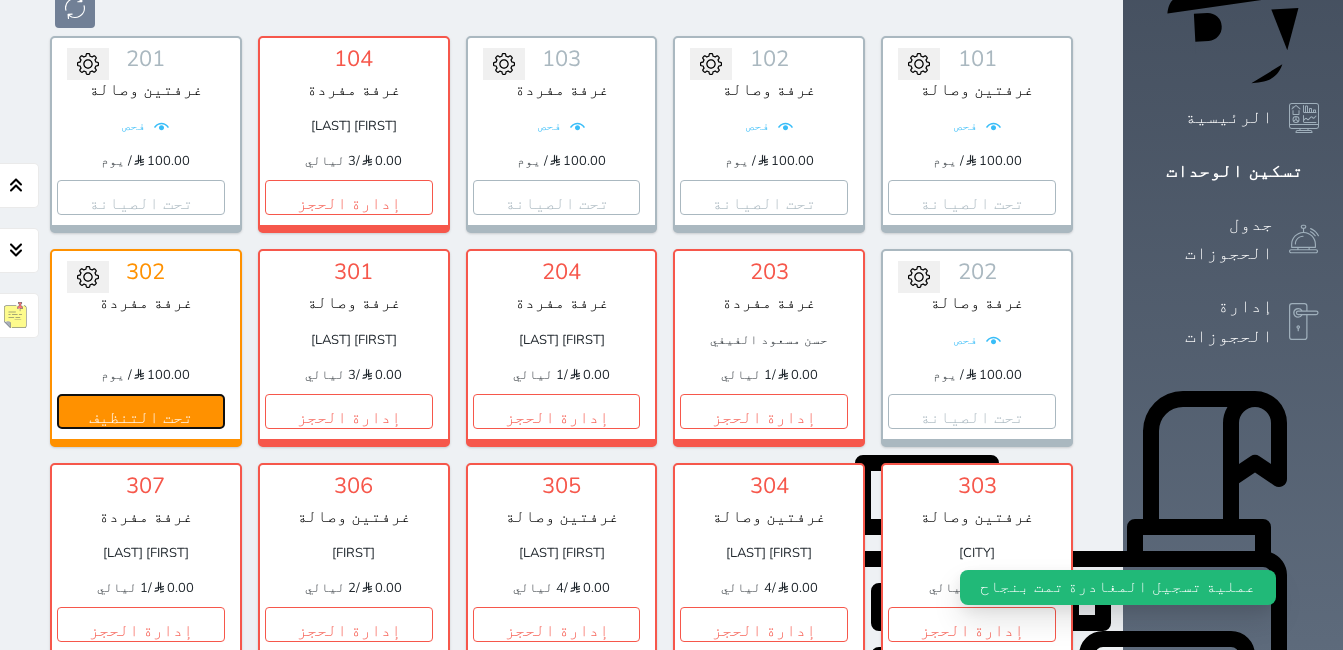 click on "تحت التنظيف" at bounding box center [141, 411] 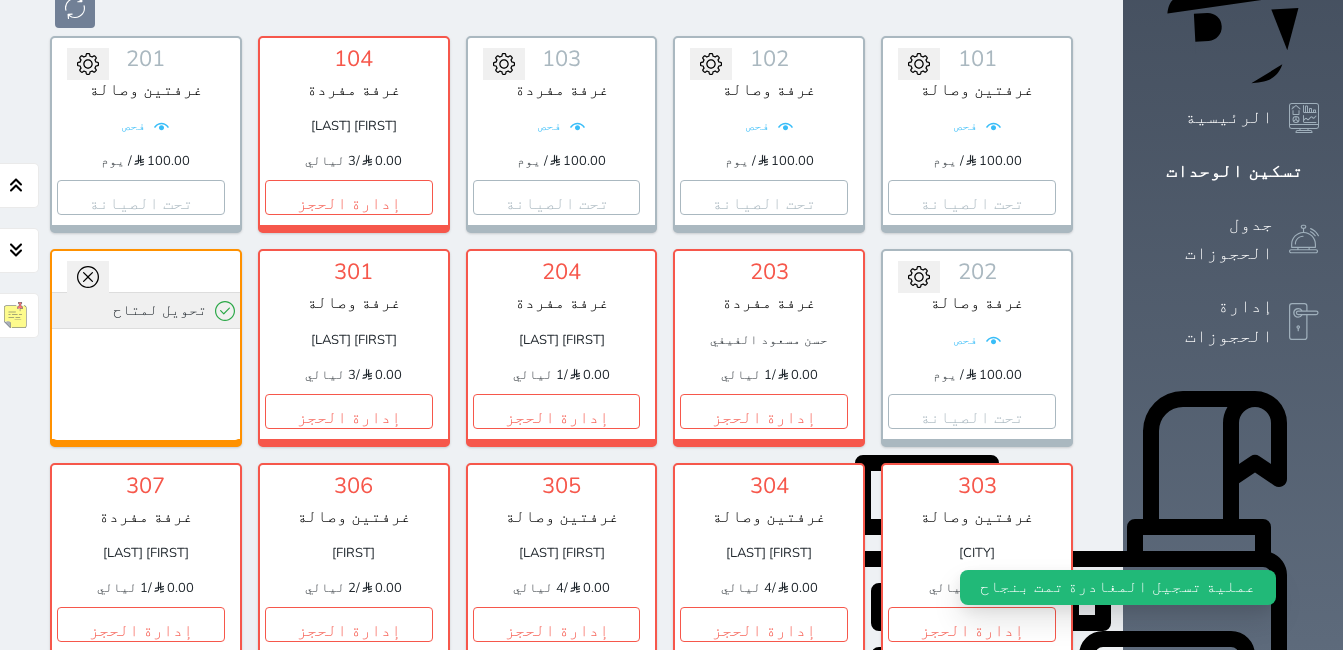 click on "تحويل لمتاح" at bounding box center [146, 310] 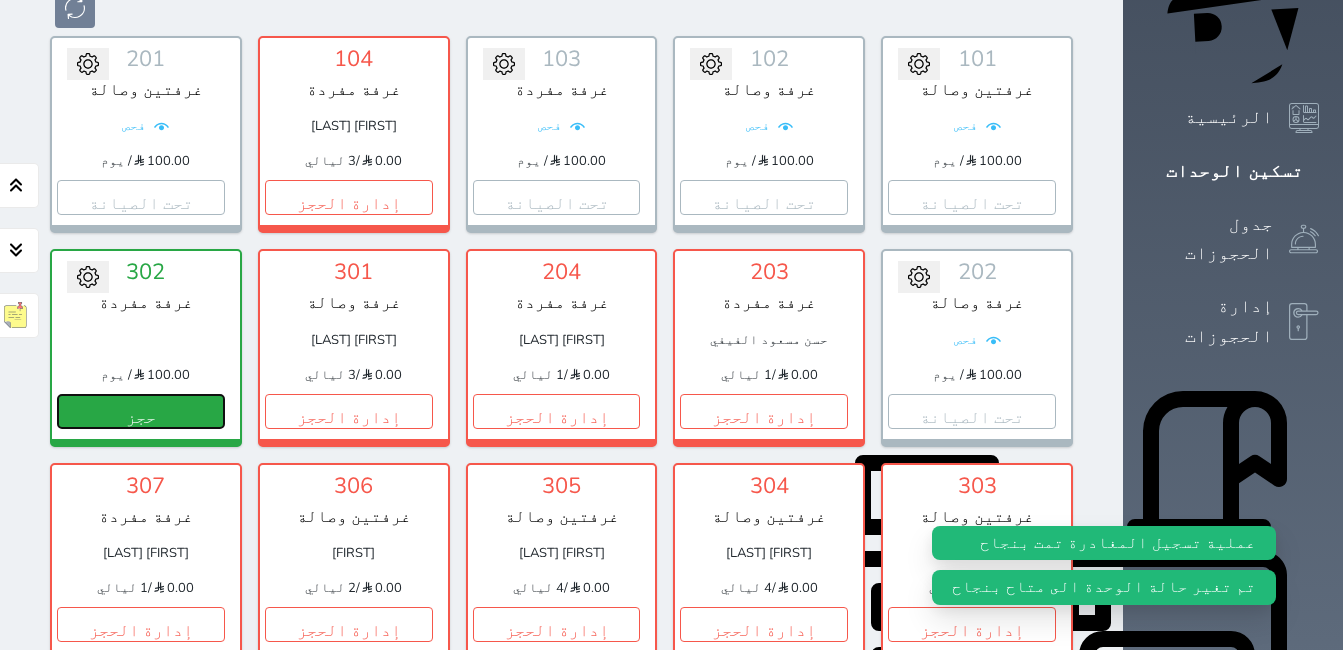 click on "حجز" at bounding box center (141, 411) 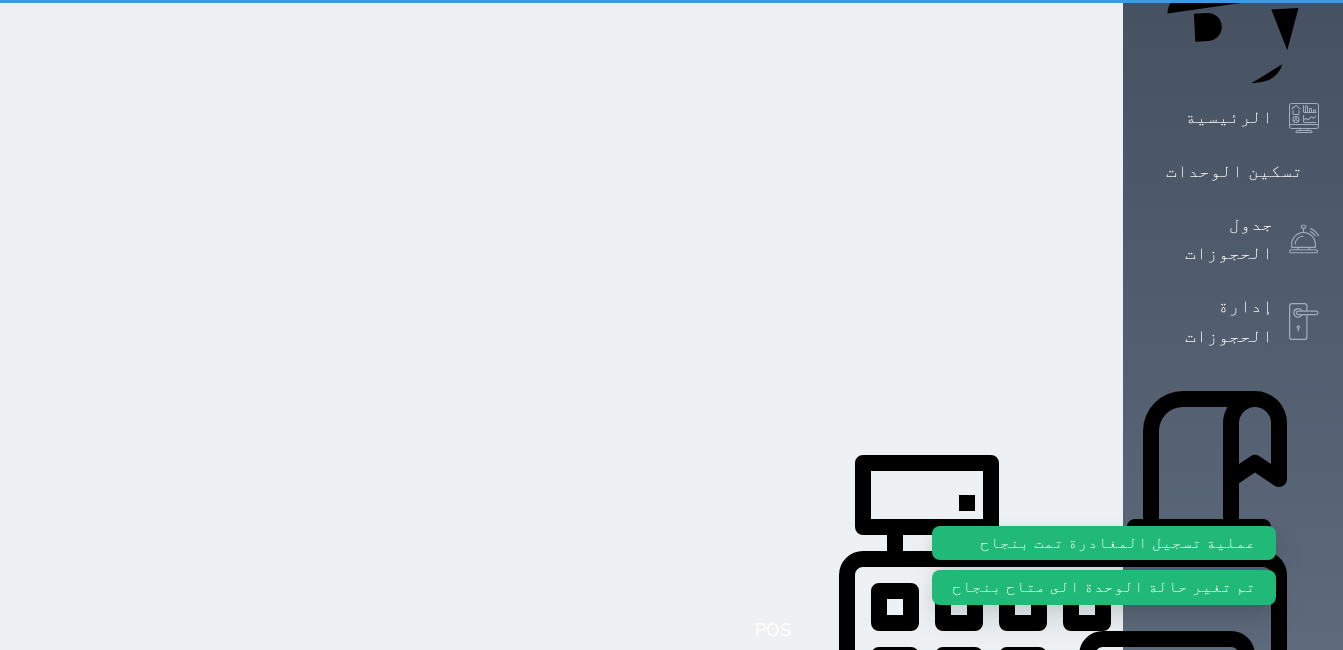 scroll, scrollTop: 2, scrollLeft: 0, axis: vertical 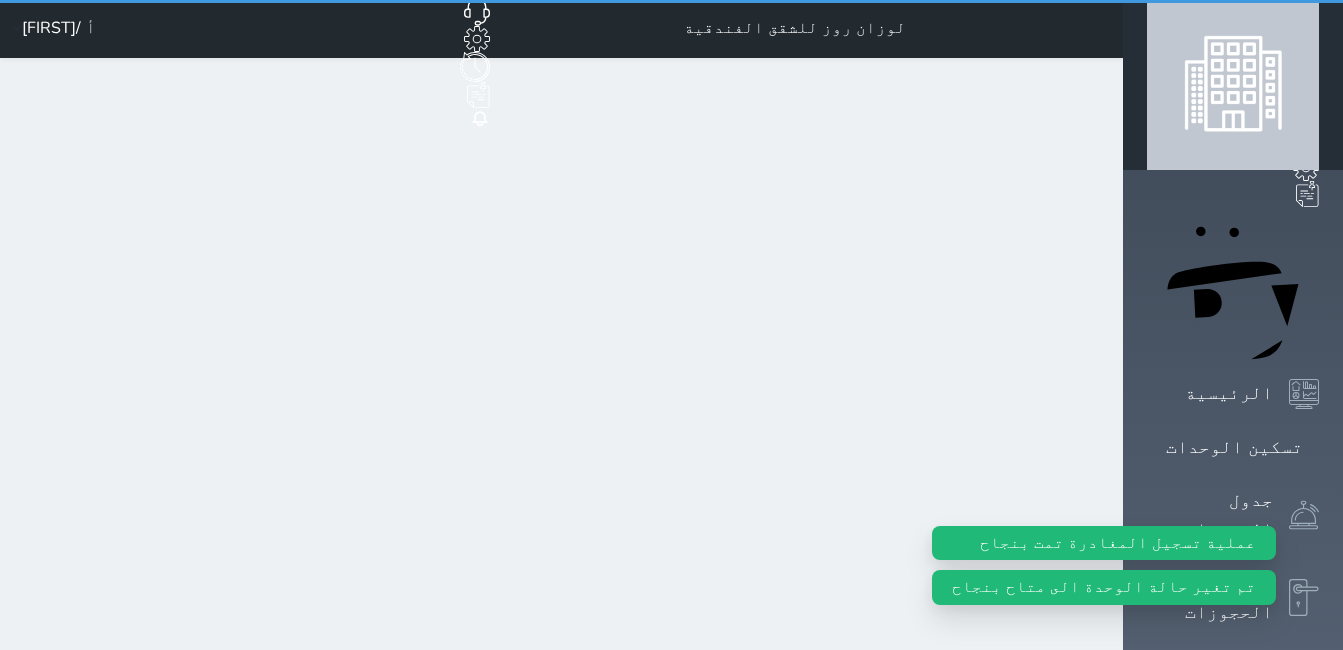 select on "1" 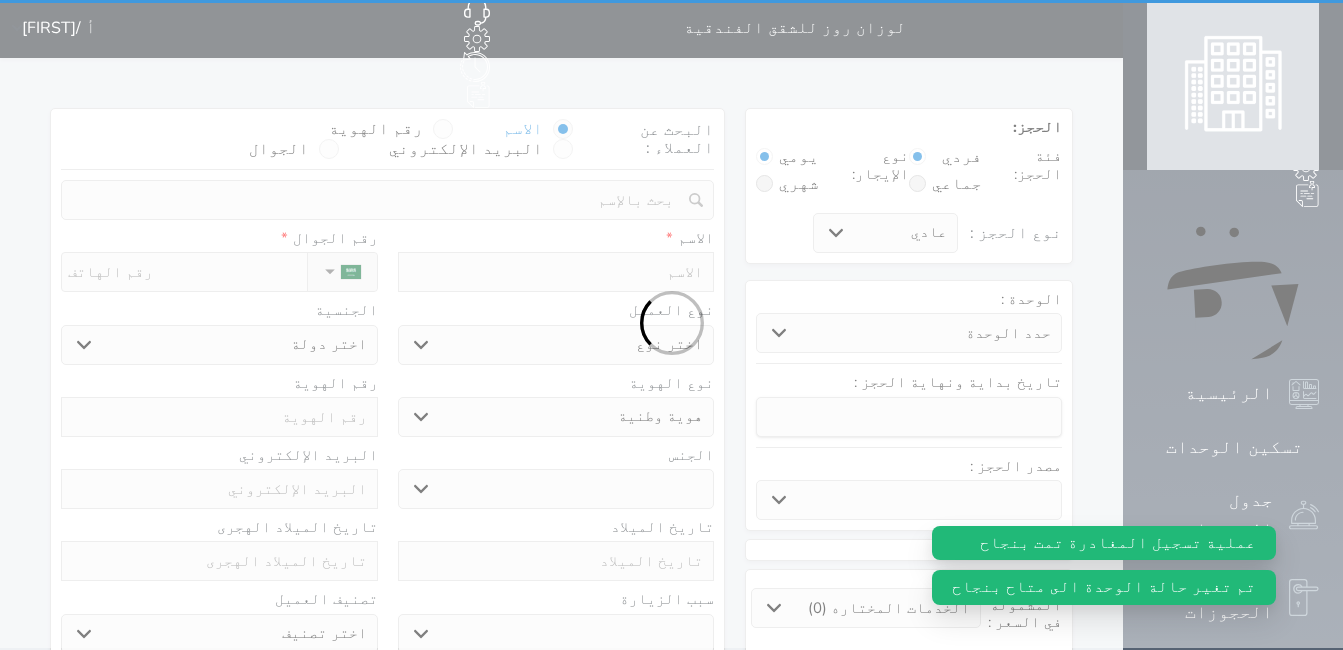 scroll, scrollTop: 0, scrollLeft: 0, axis: both 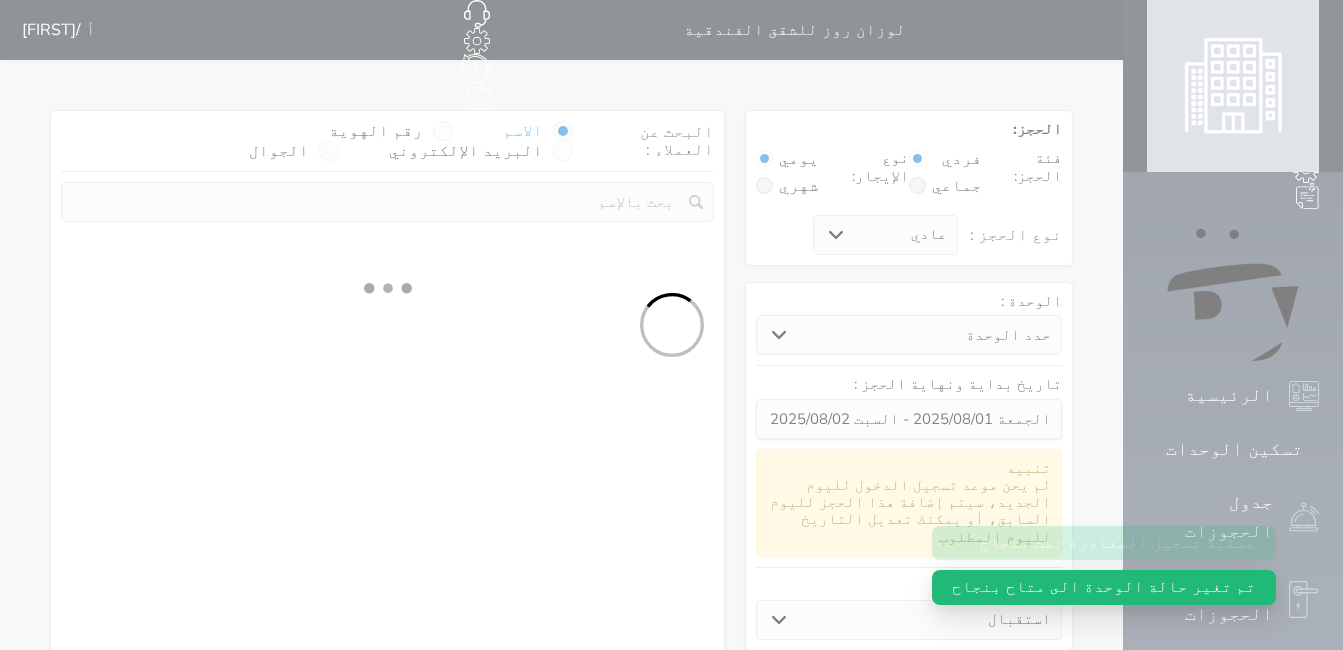 select 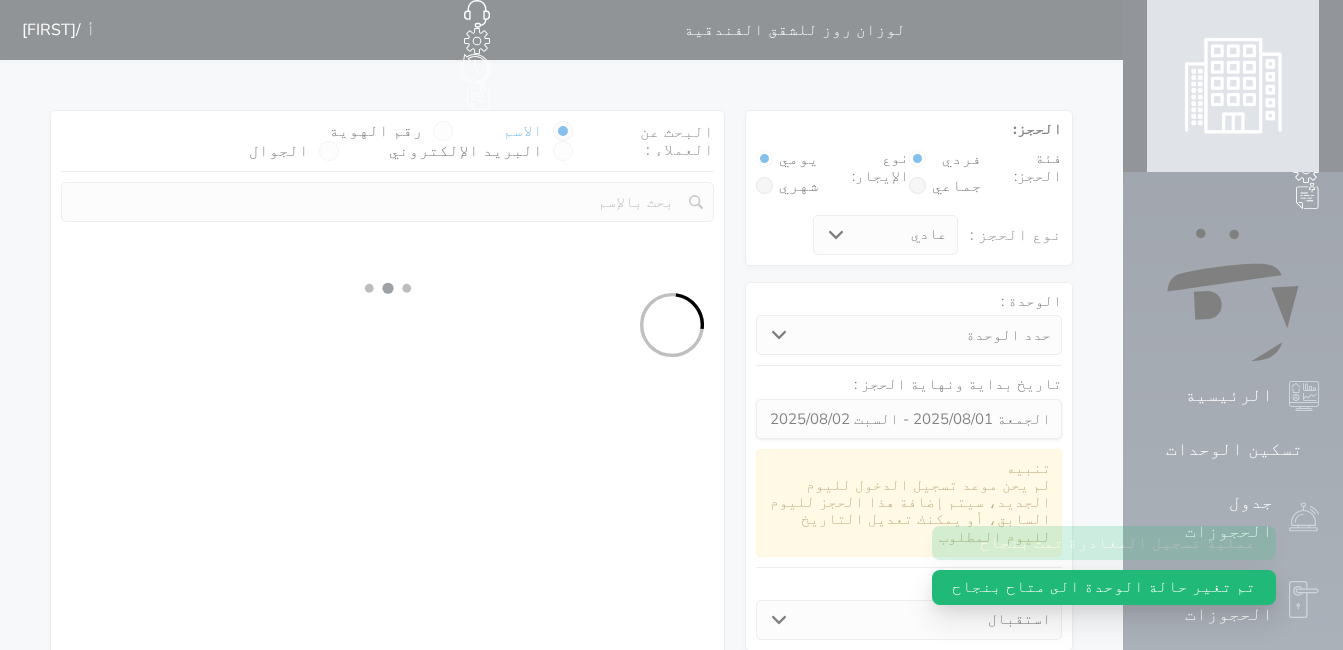select on "1" 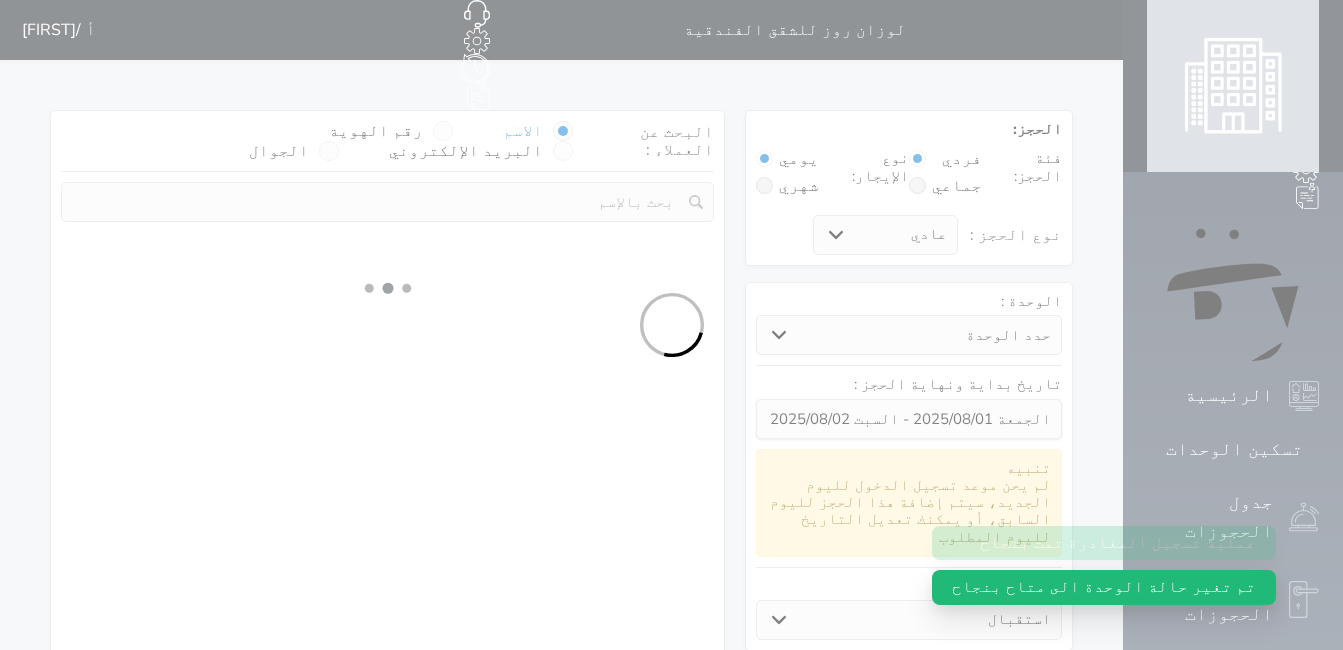 select on "113" 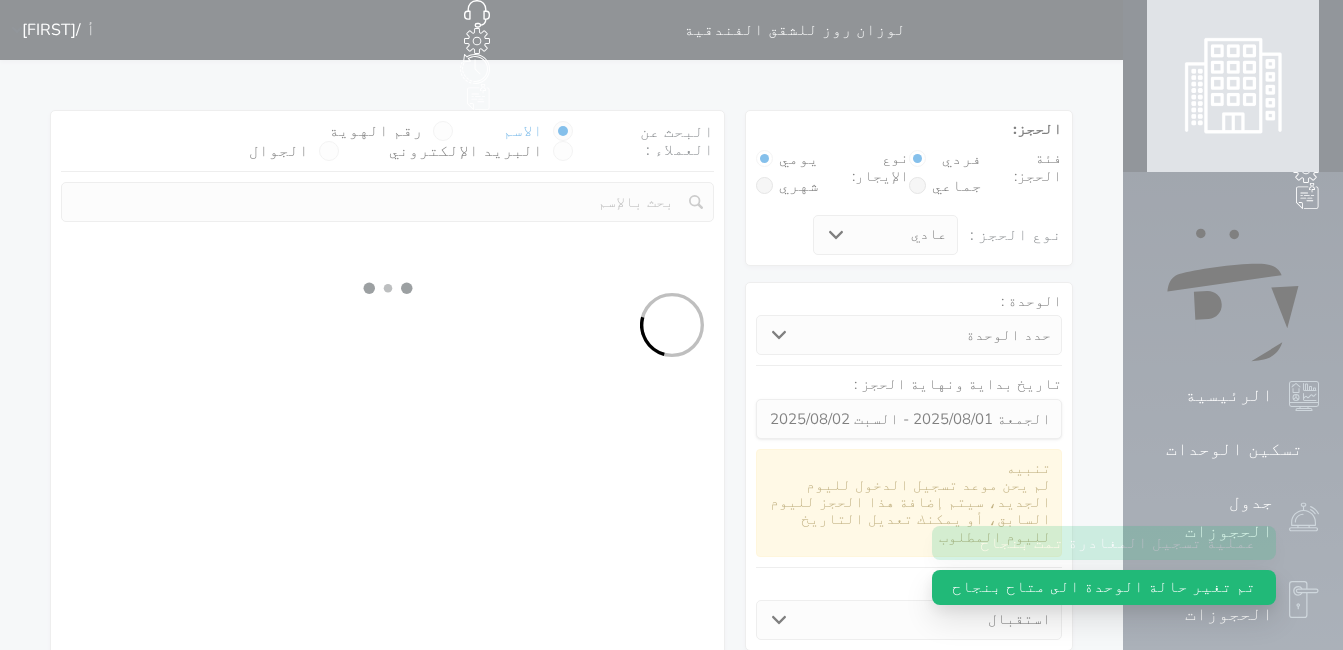 select on "1" 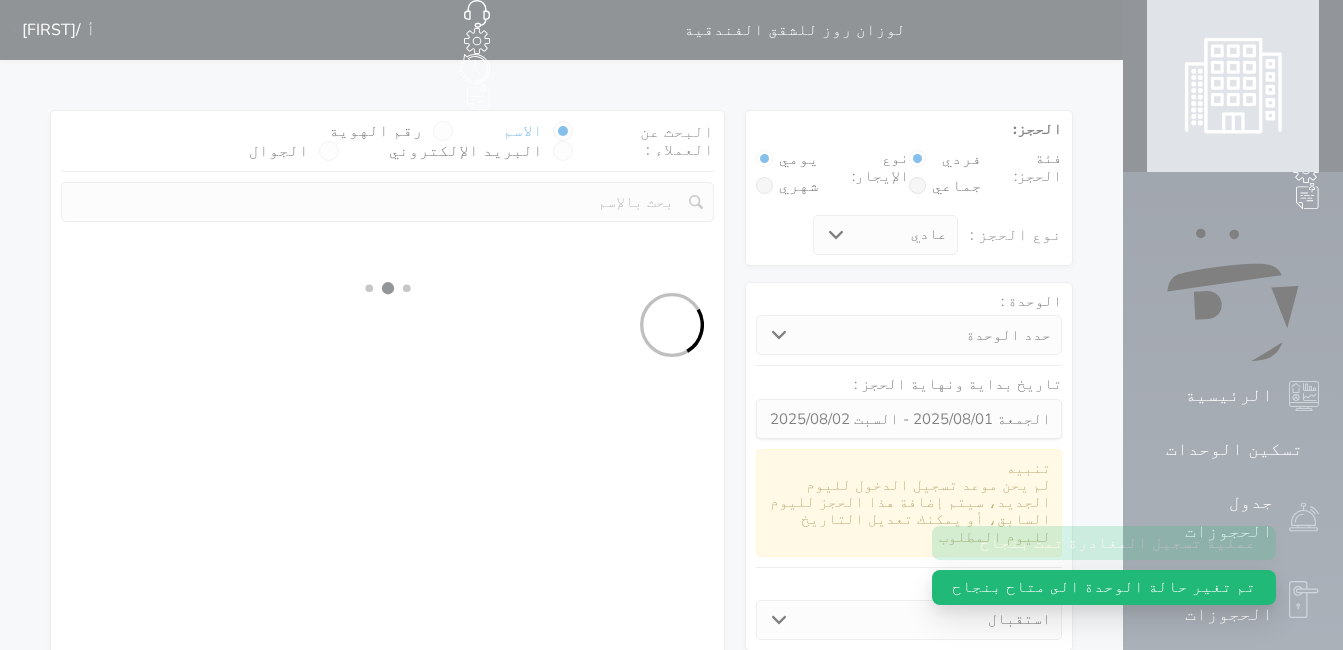 select 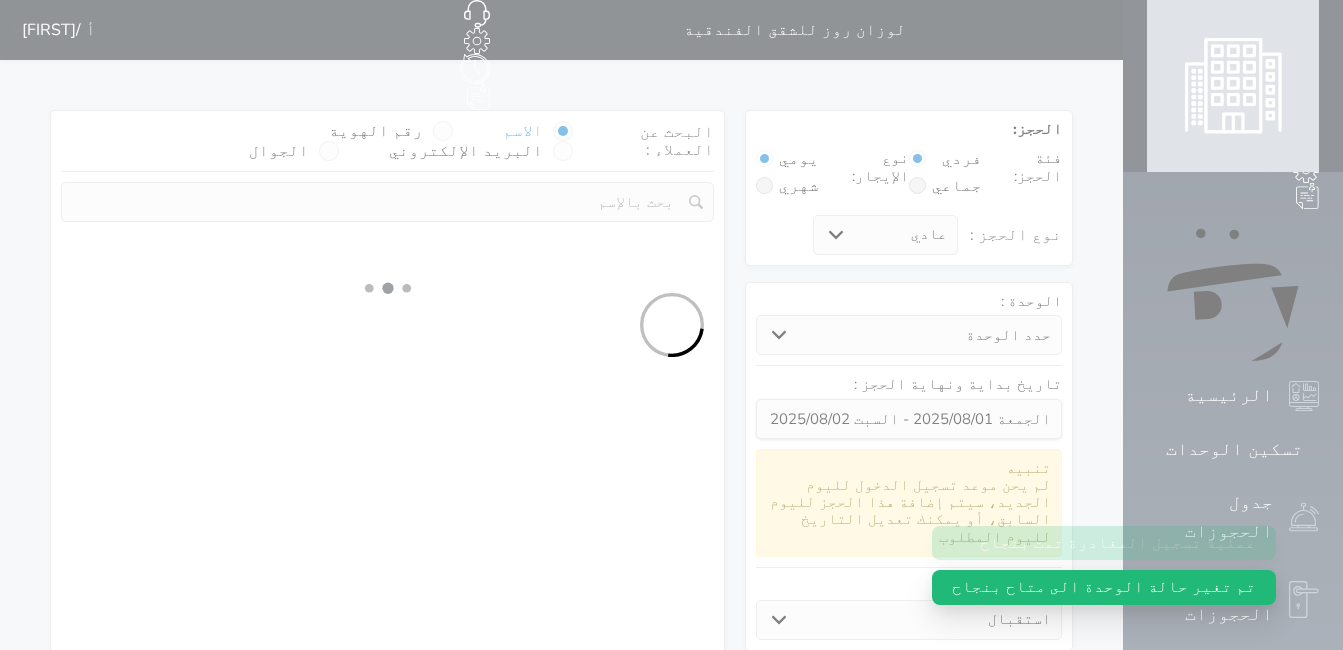 select on "7" 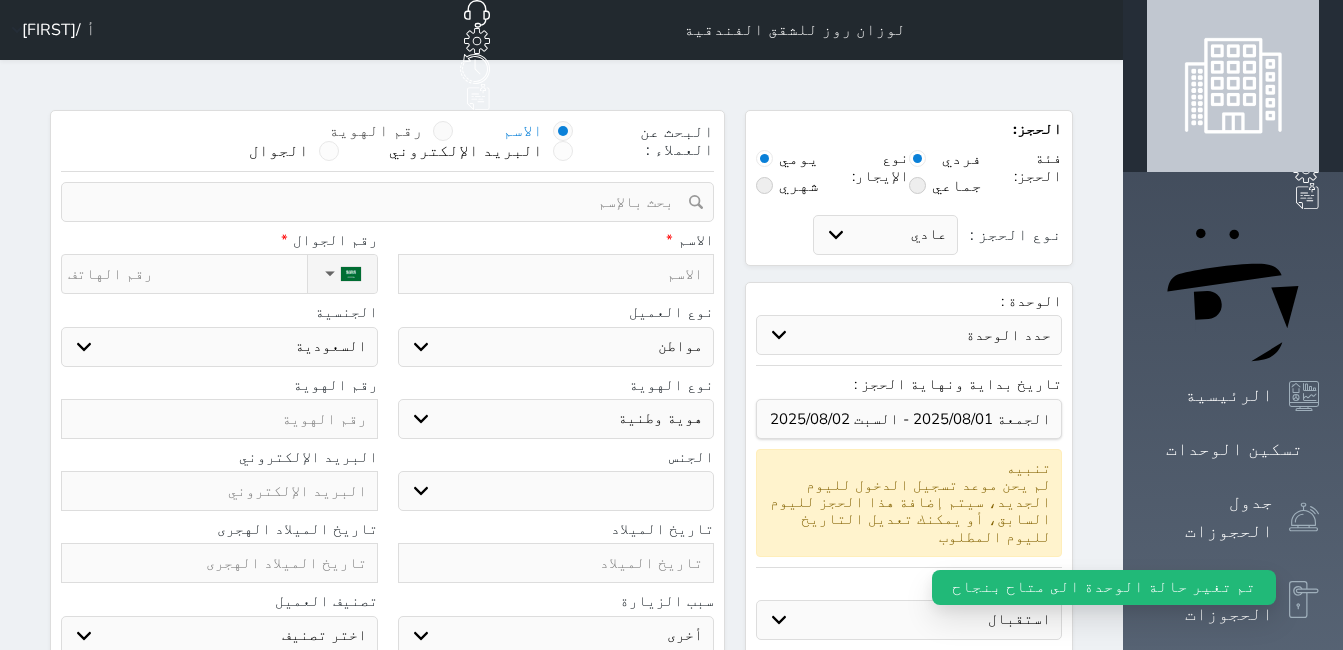 click at bounding box center (443, 131) 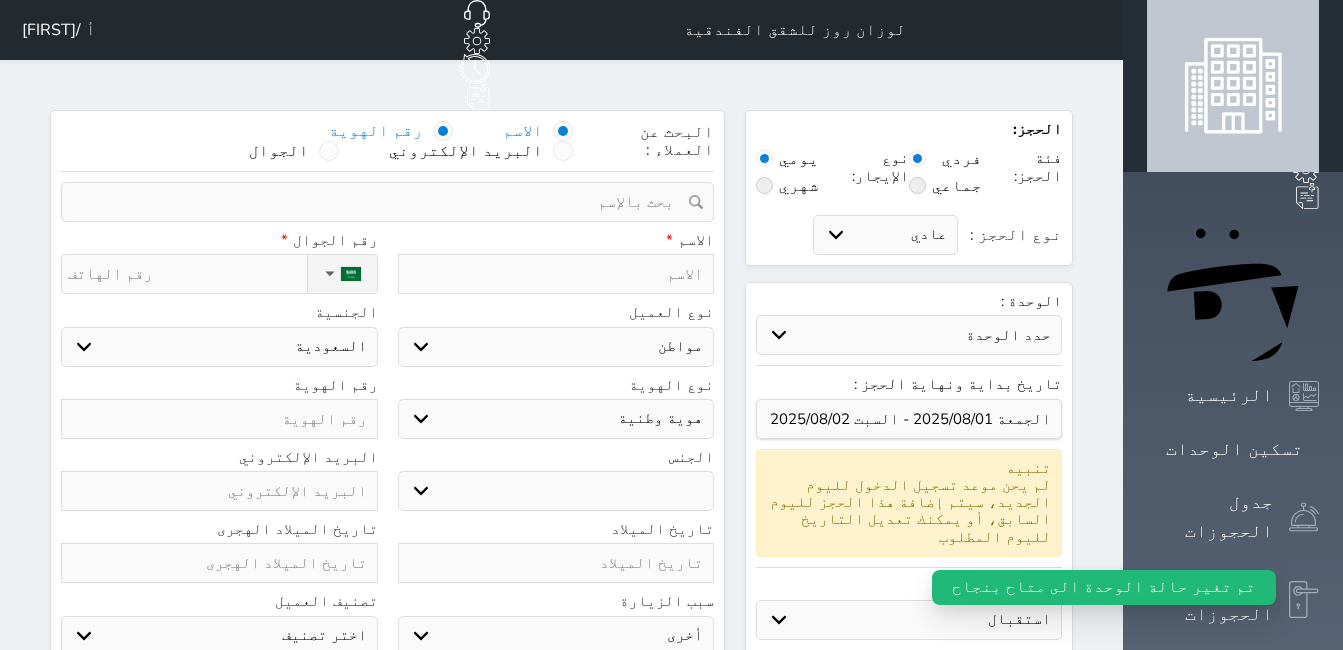 select 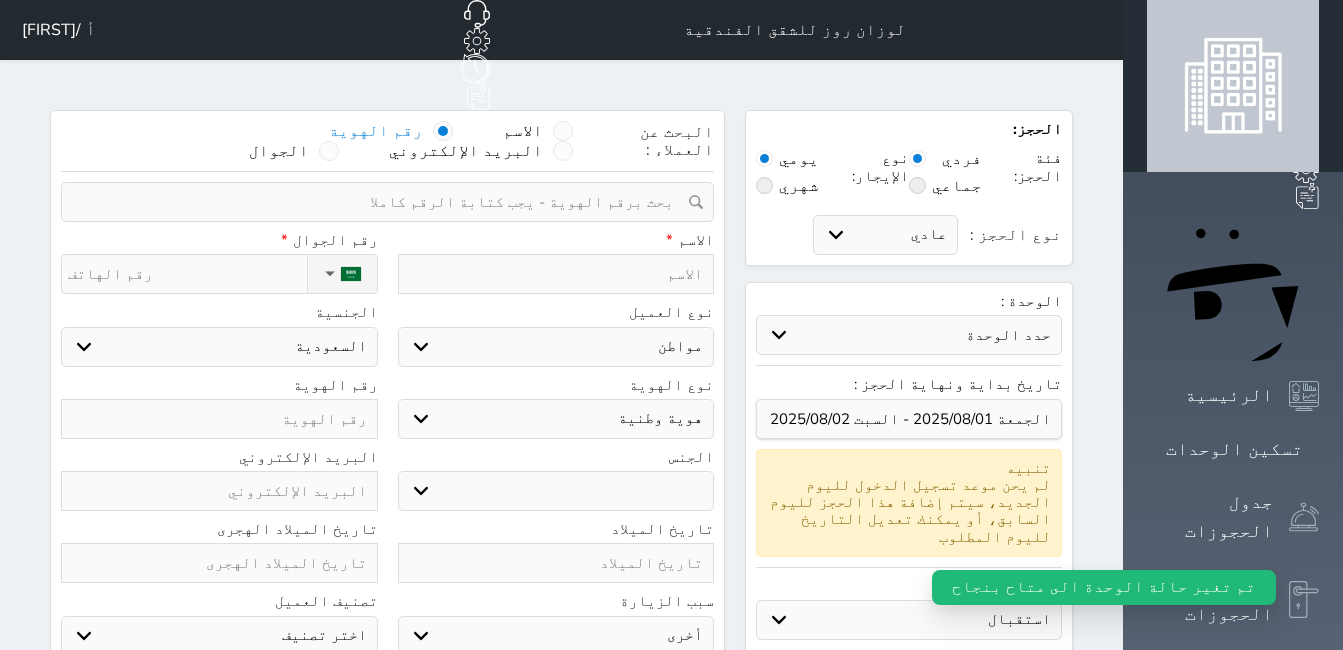 click at bounding box center [380, 202] 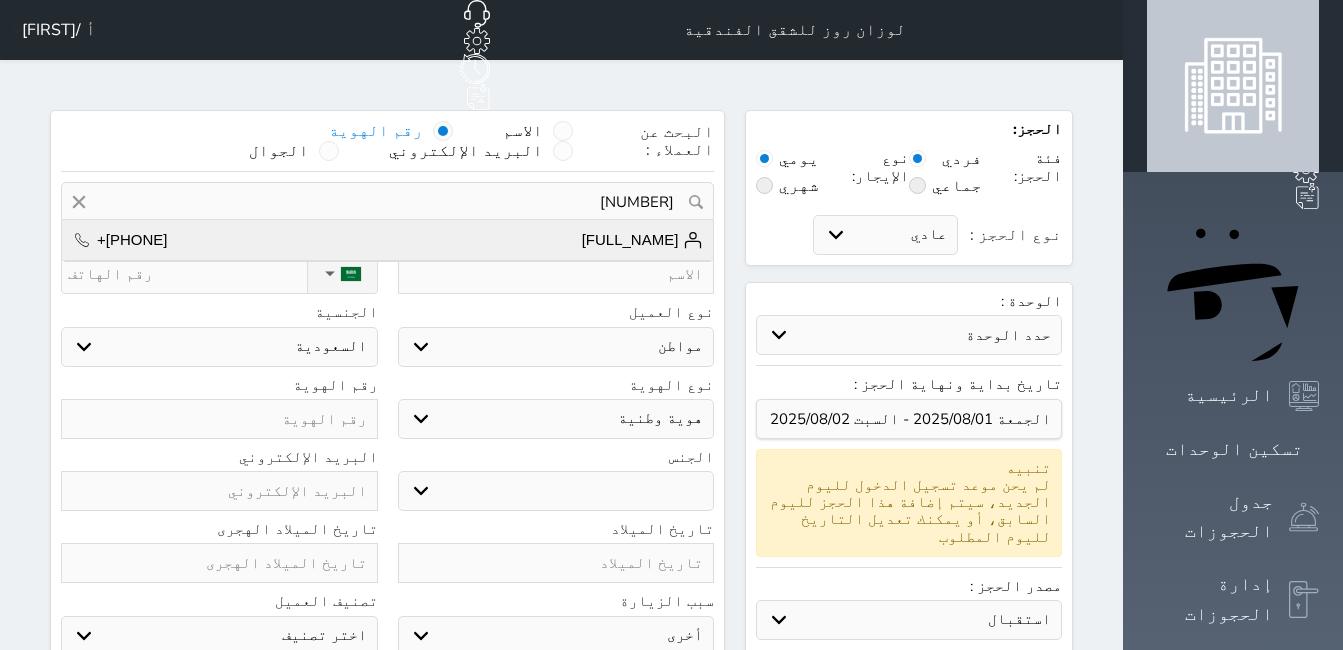 click on "[FULL_NAME]" at bounding box center [643, 240] 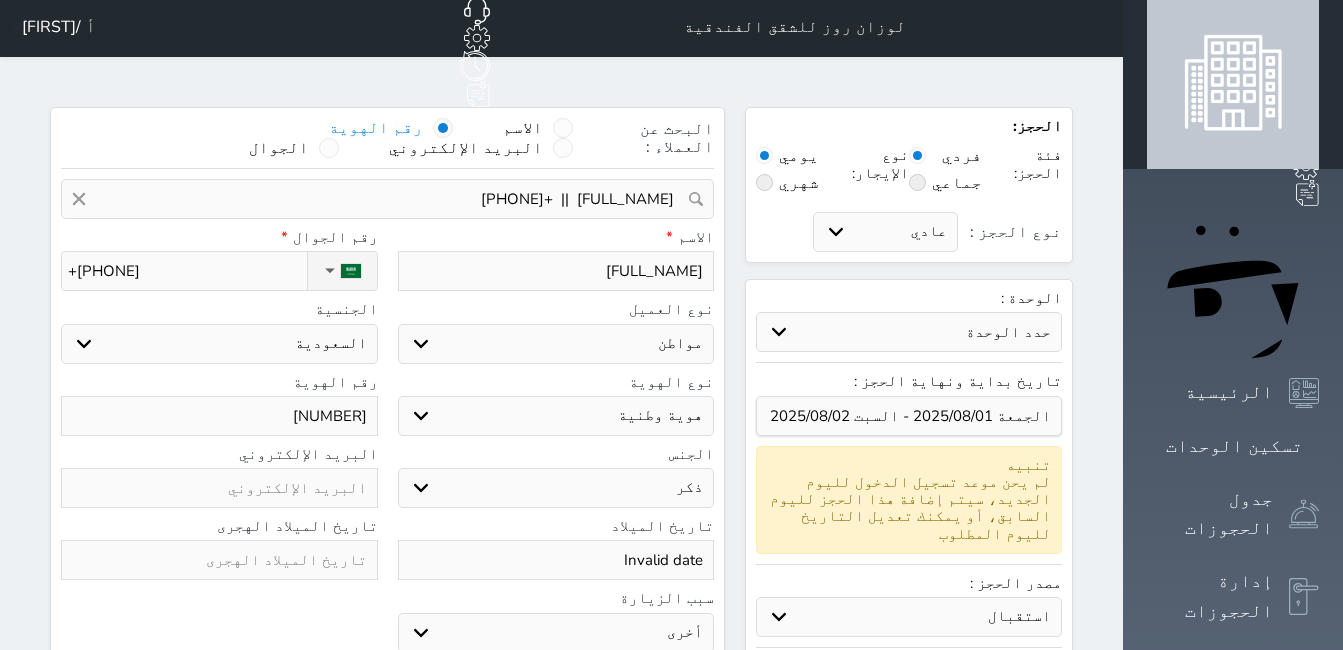 scroll, scrollTop: 0, scrollLeft: 0, axis: both 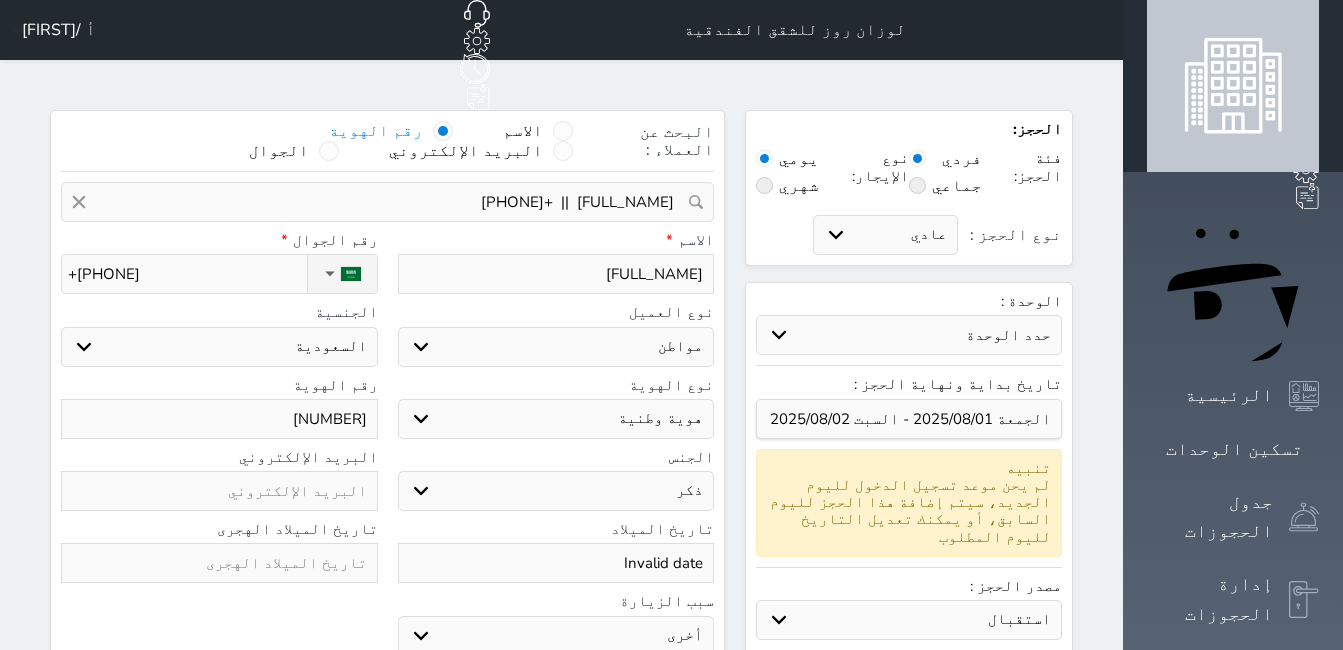 click on "+[PHONE]" at bounding box center [187, 274] 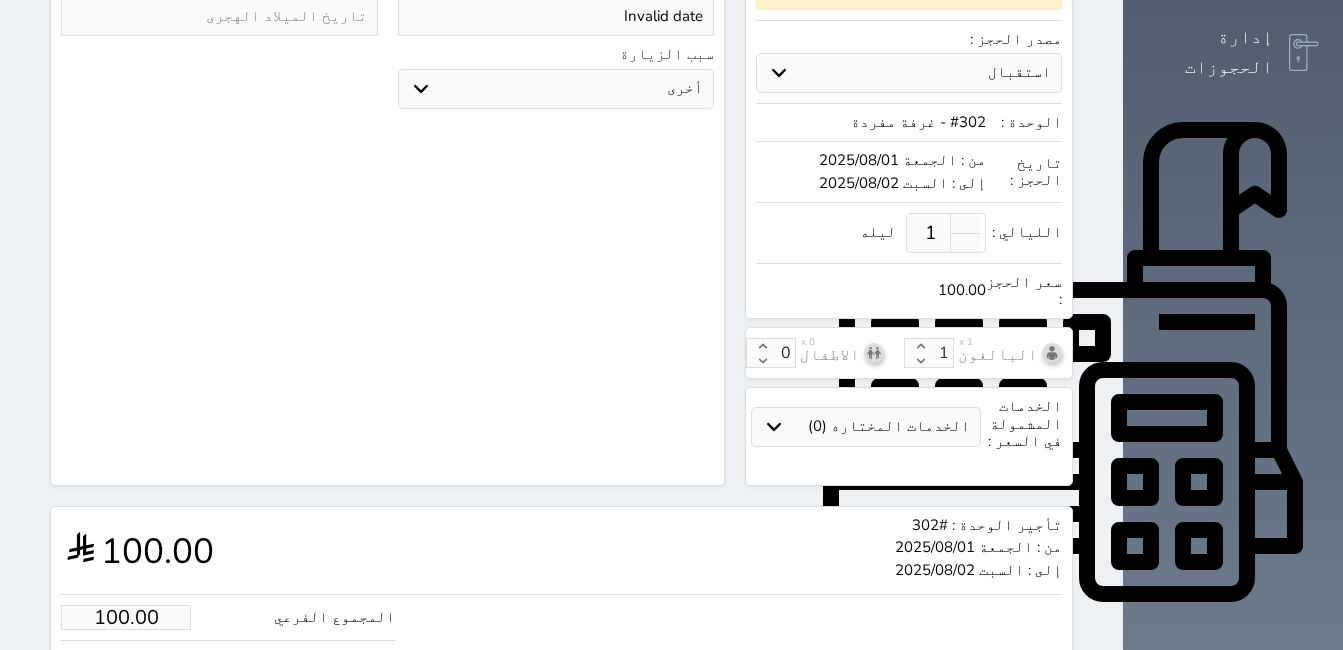 scroll, scrollTop: 573, scrollLeft: 0, axis: vertical 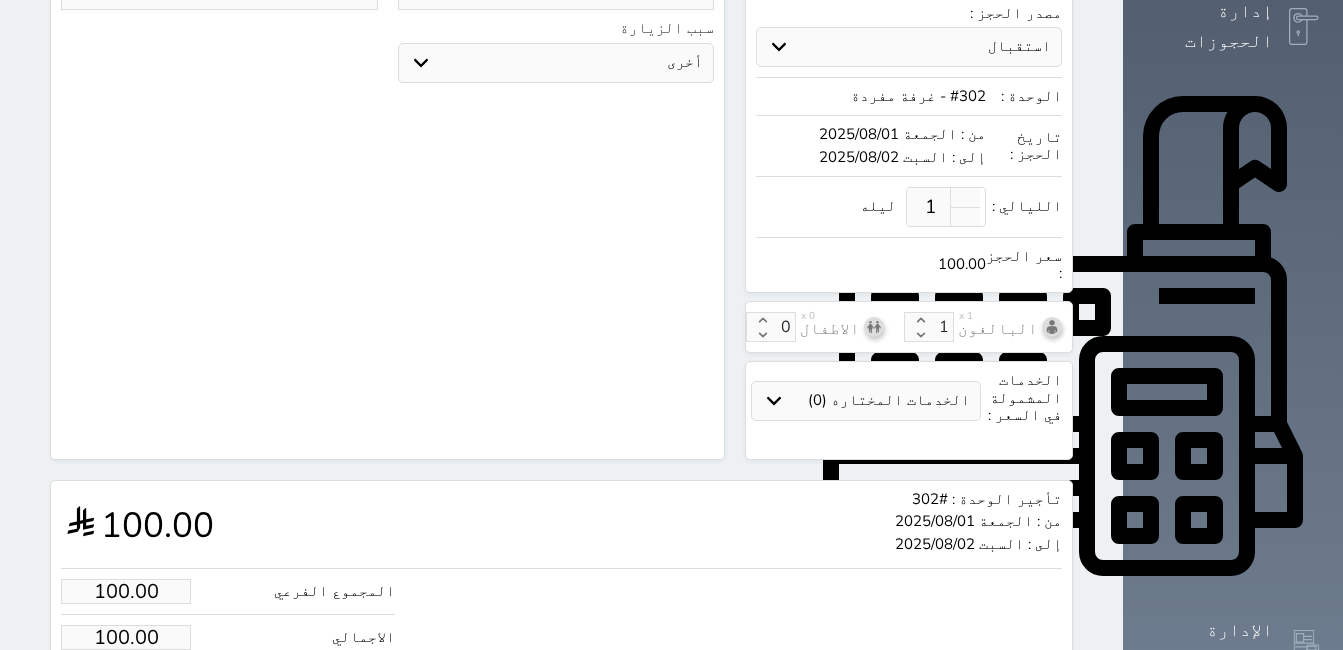 type on "+[PHONE]" 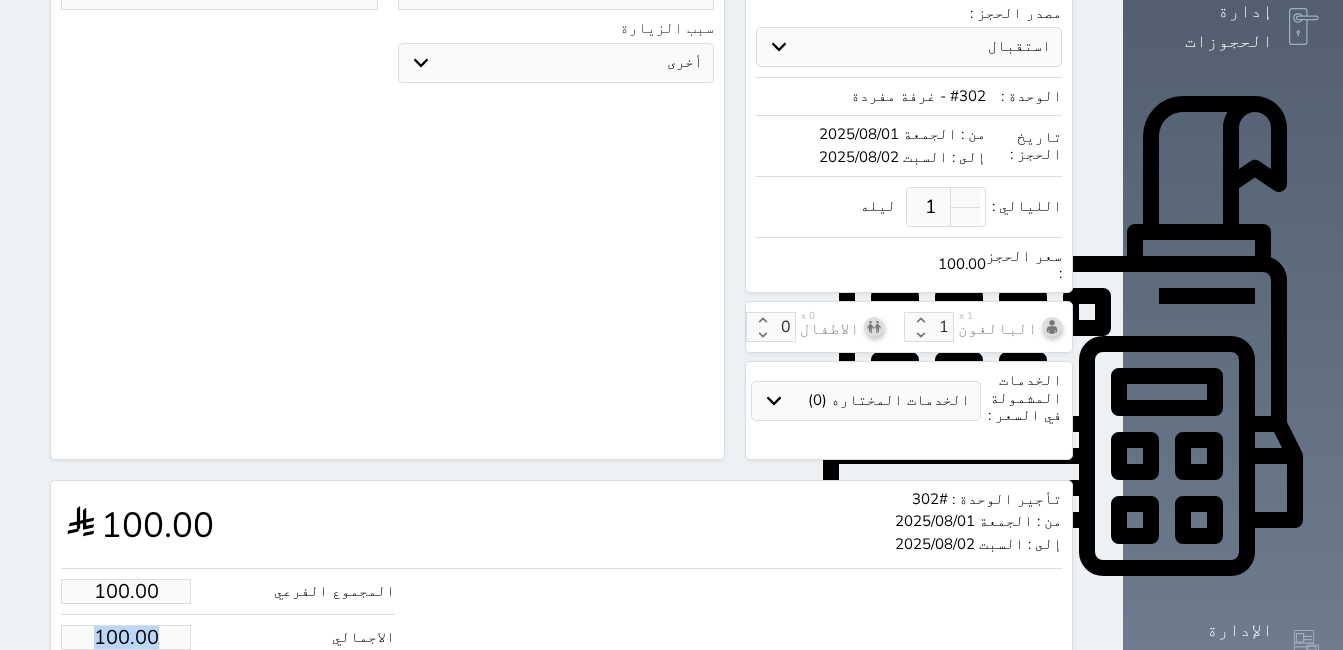 click on "المجموع الفرعي   100.00         الاجمالي   100.00" at bounding box center [228, 614] 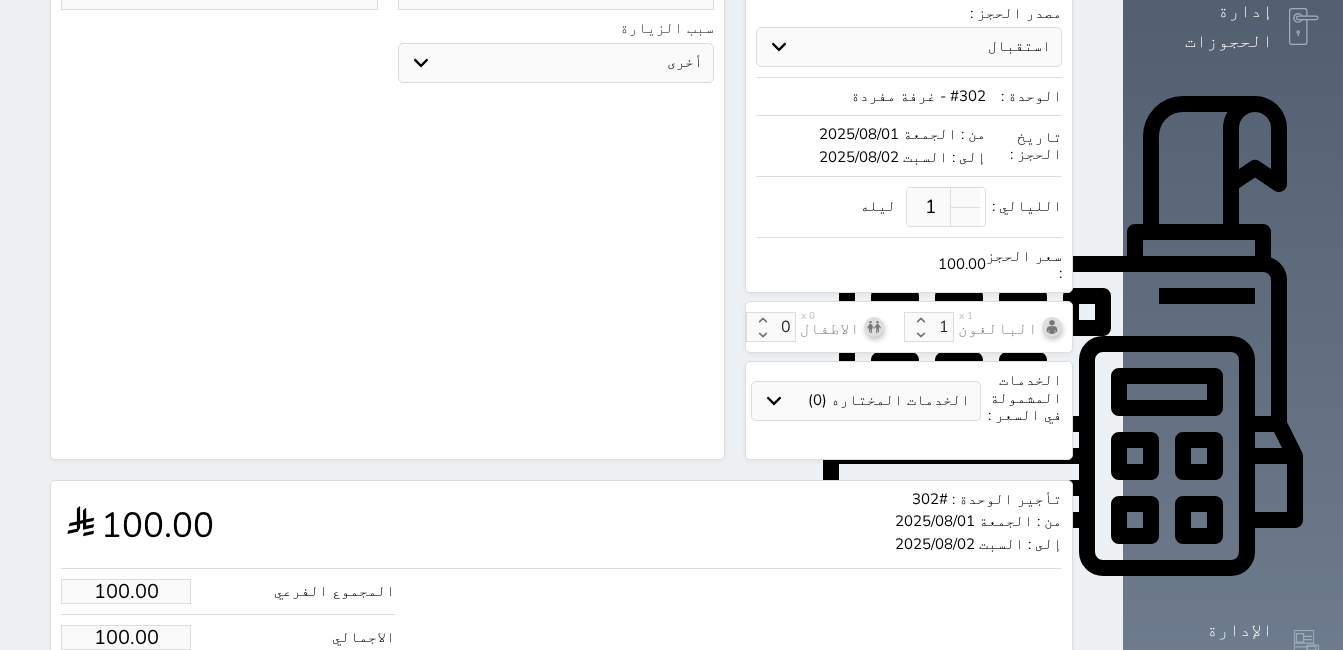 click on "100.00" at bounding box center [126, 637] 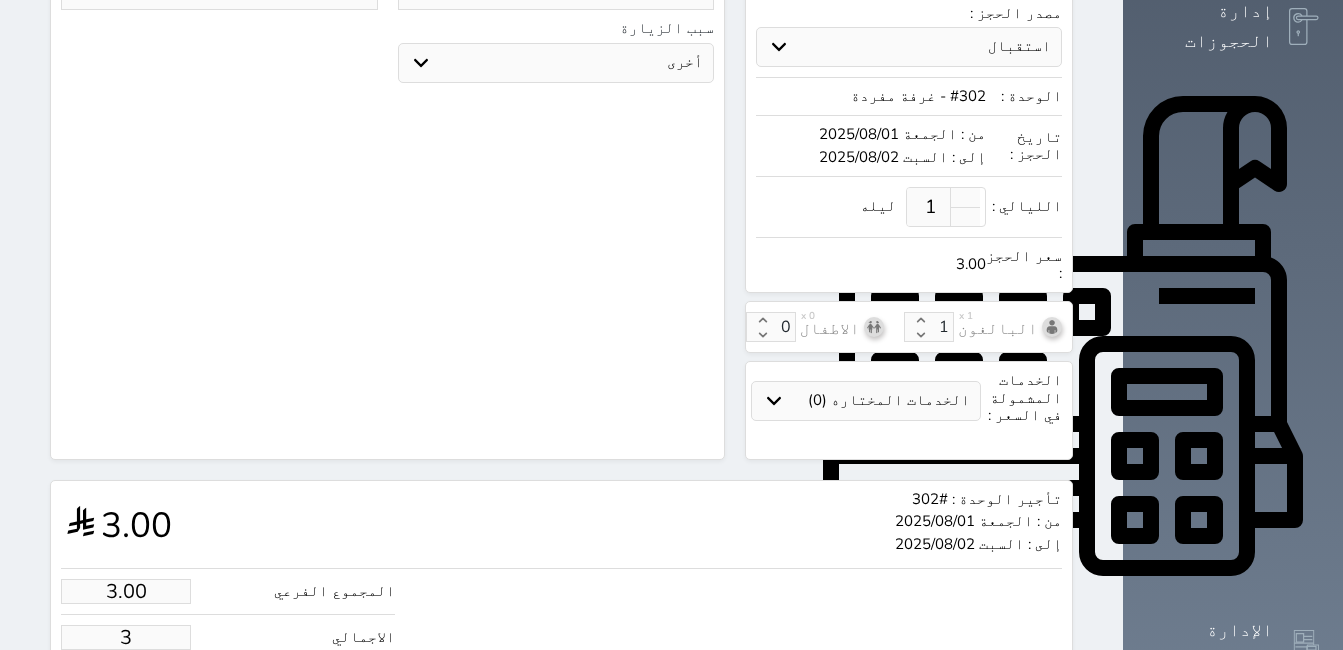 type on "35.00" 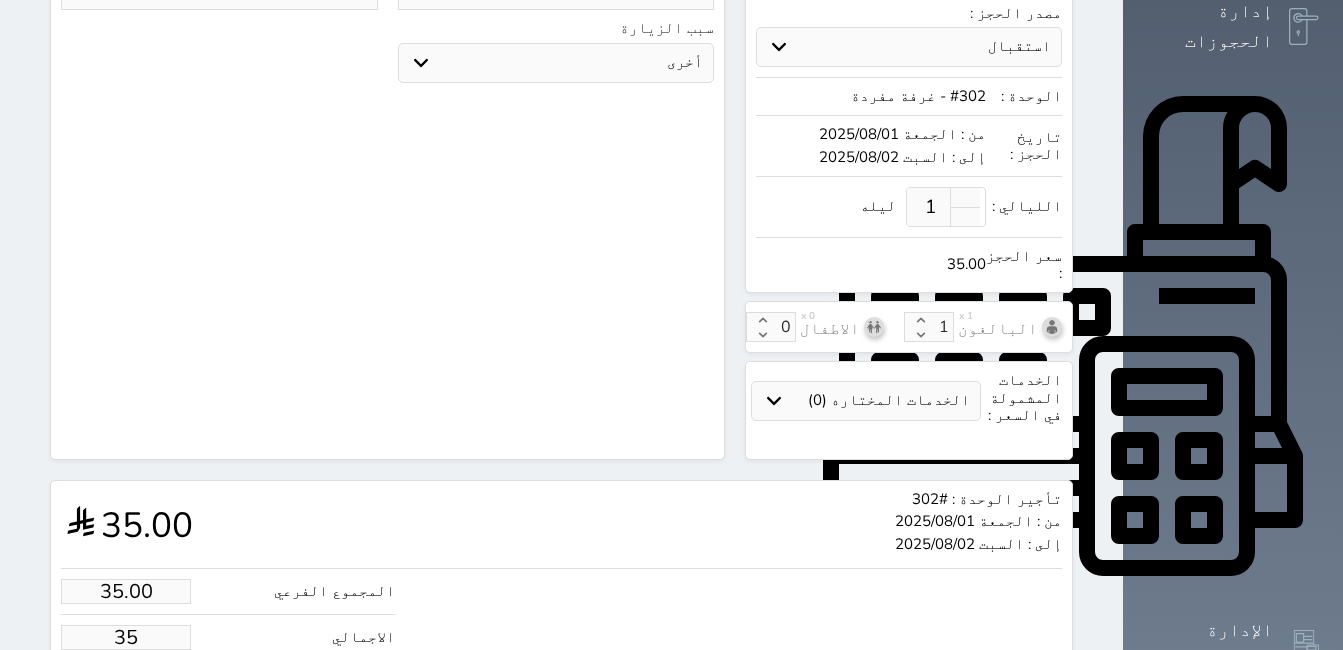 type on "350.00" 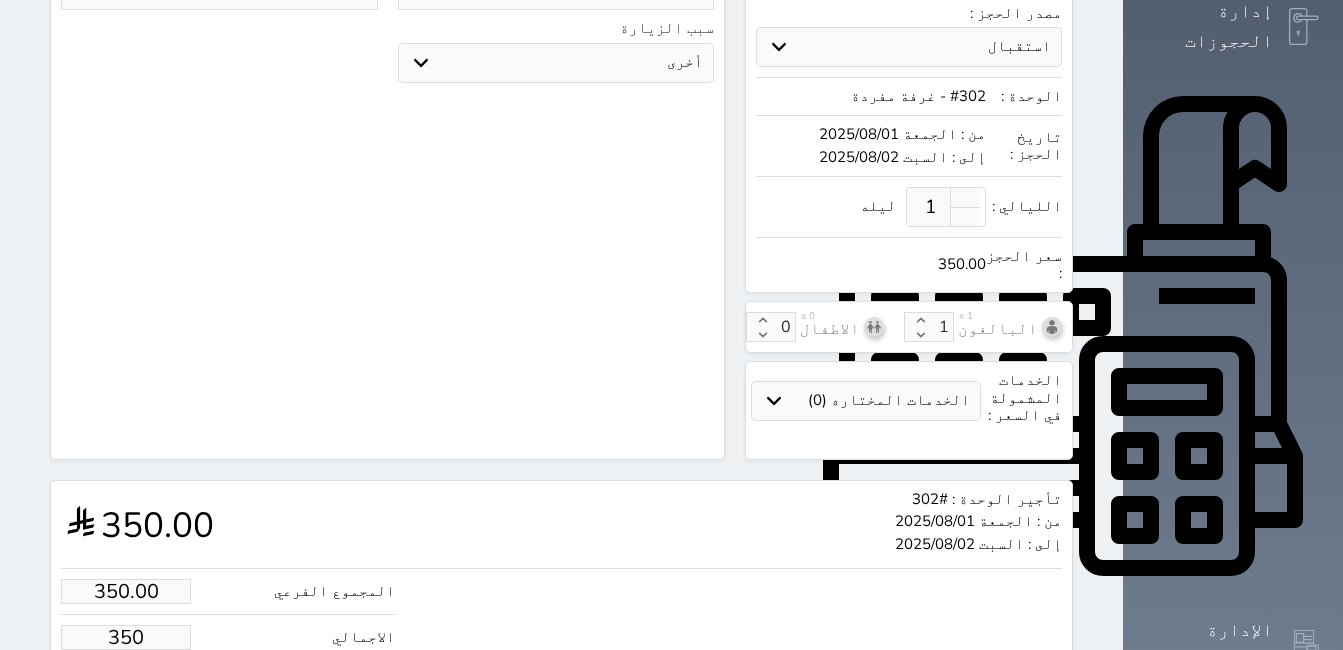 type on "350.00" 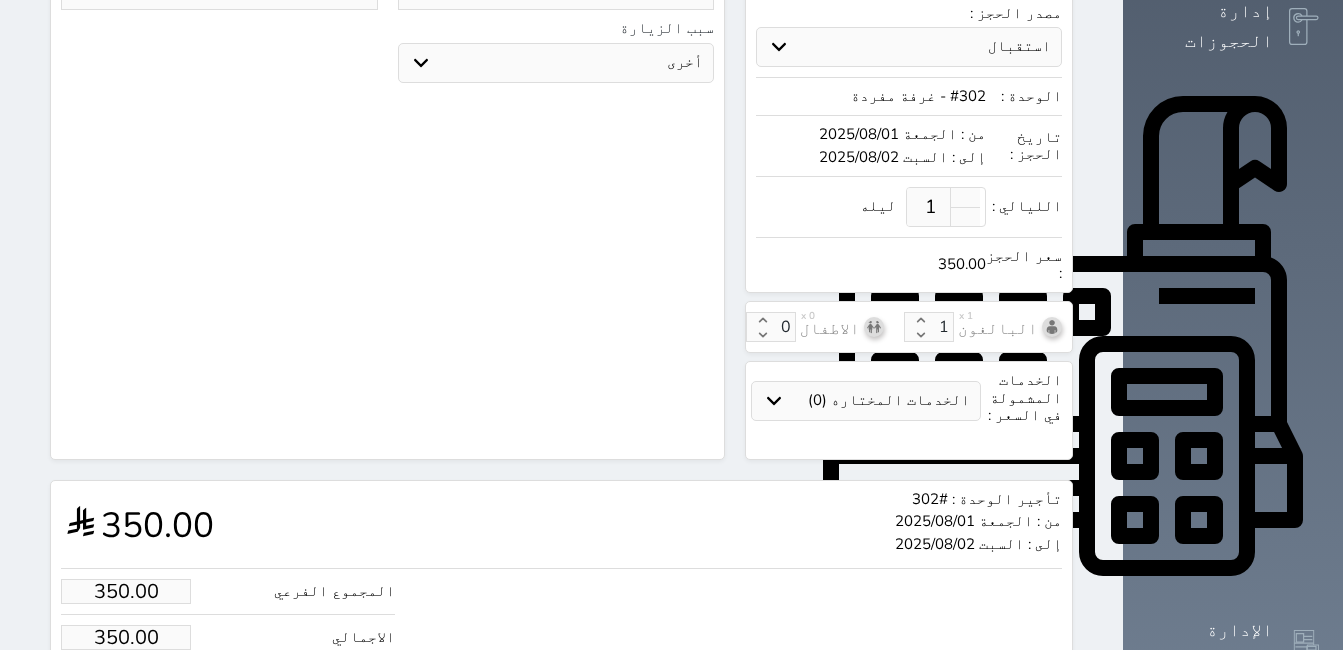 click on "حجز" at bounding box center [149, 698] 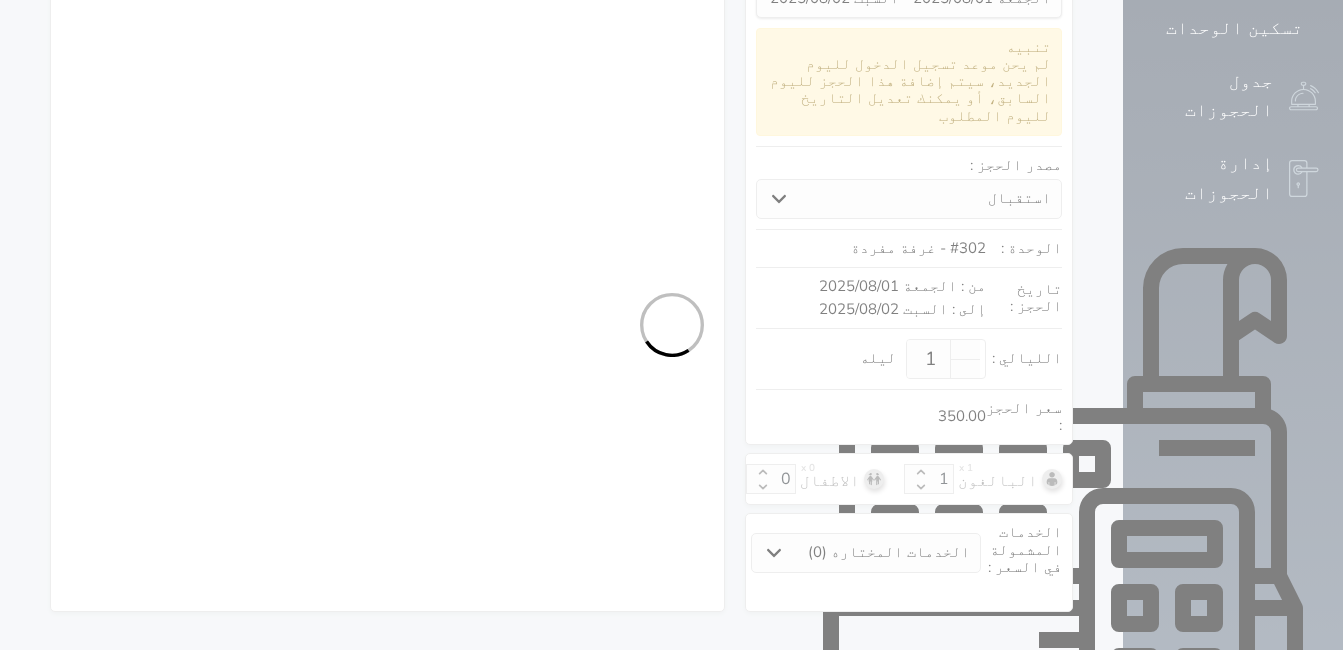 select on "1" 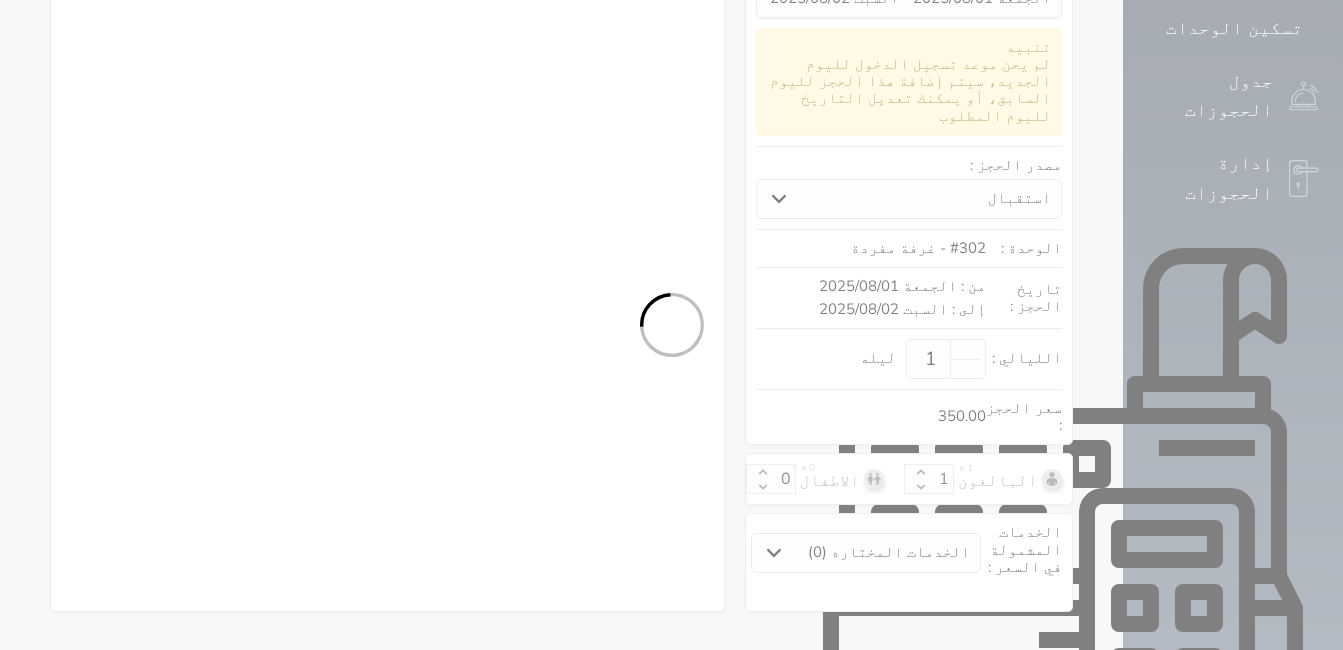 select on "113" 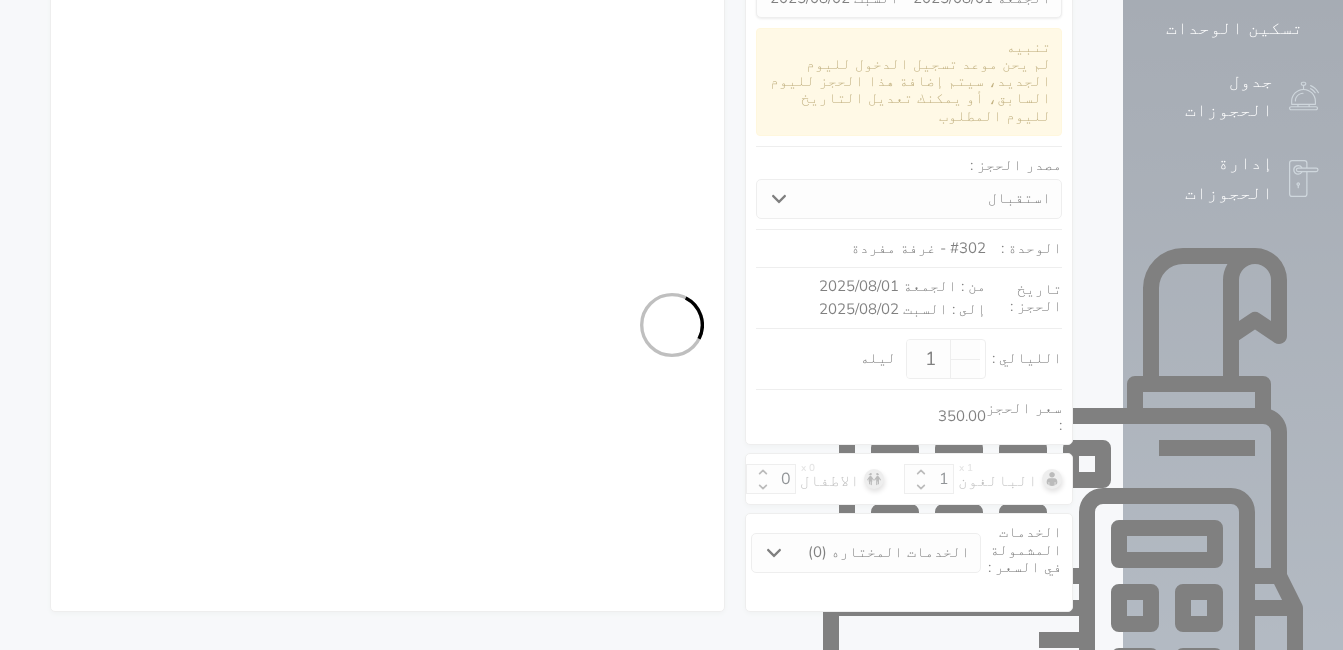 select on "1" 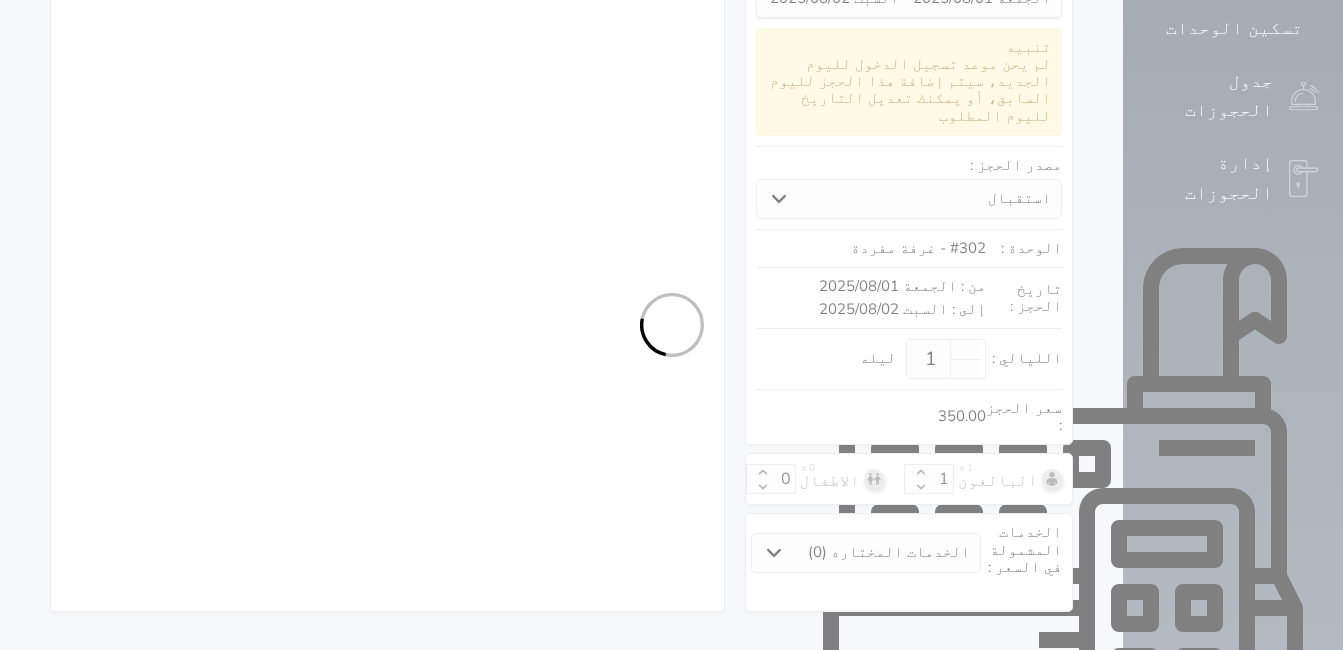 select on "7" 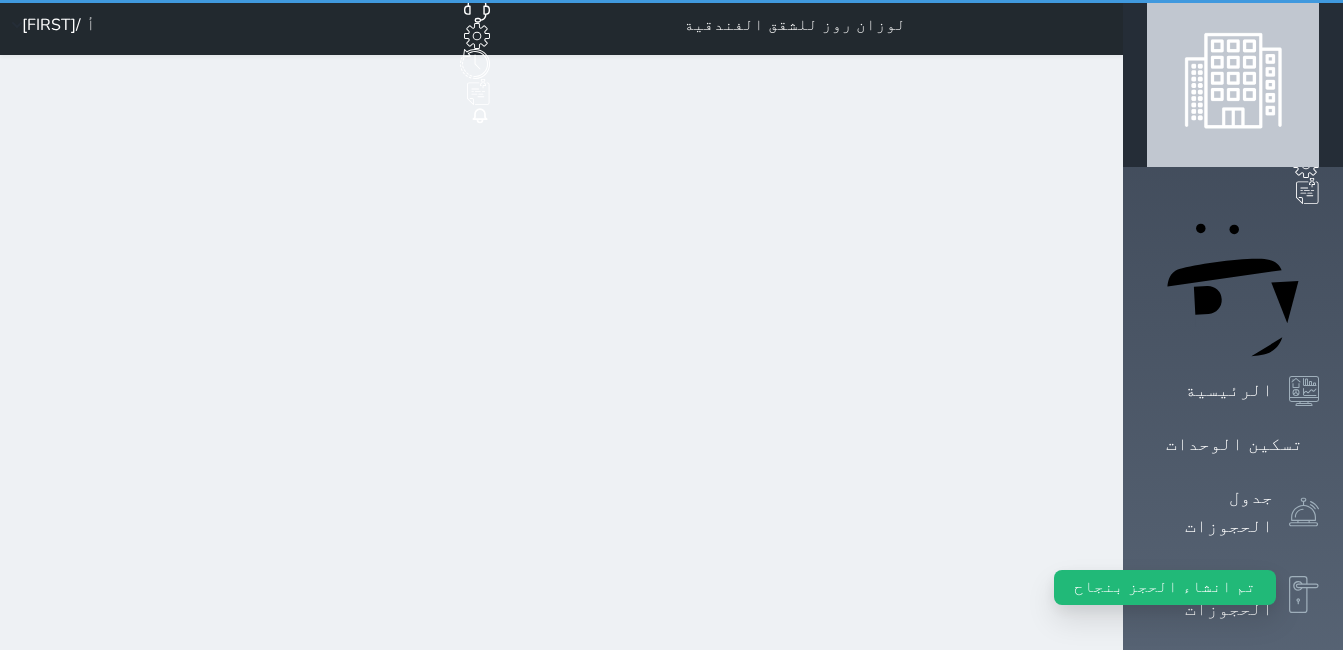 scroll, scrollTop: 0, scrollLeft: 0, axis: both 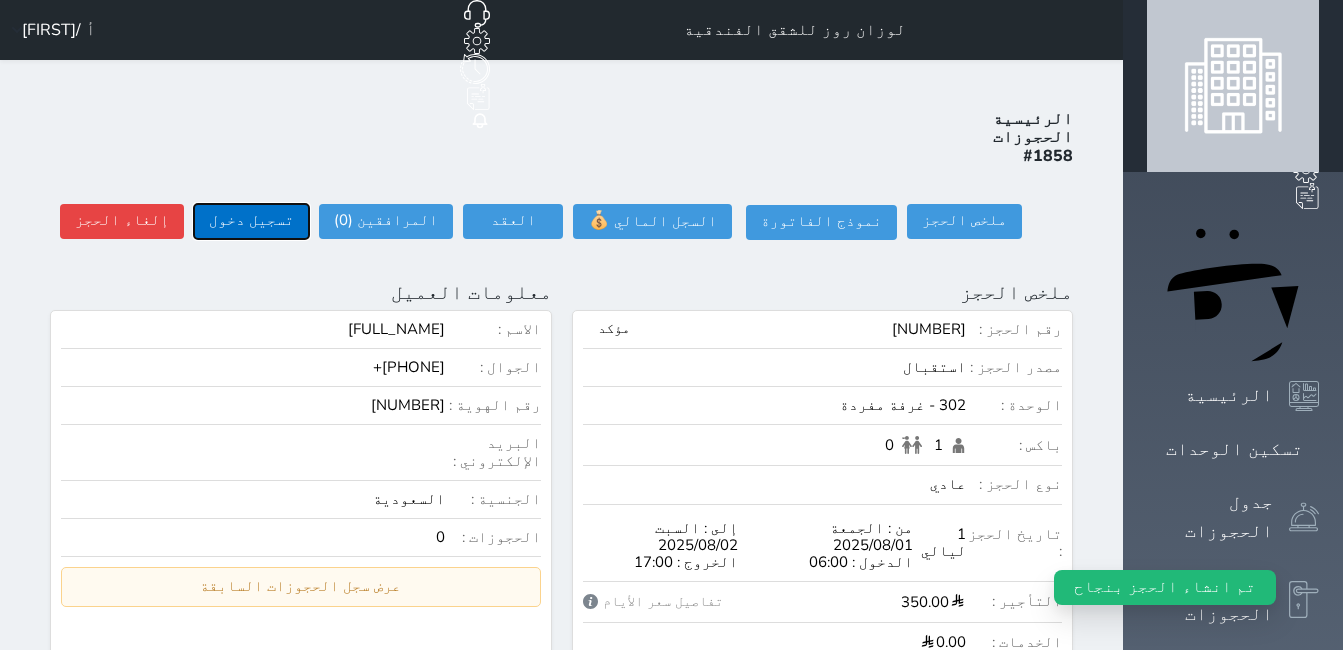 click on "تسجيل دخول" at bounding box center (251, 221) 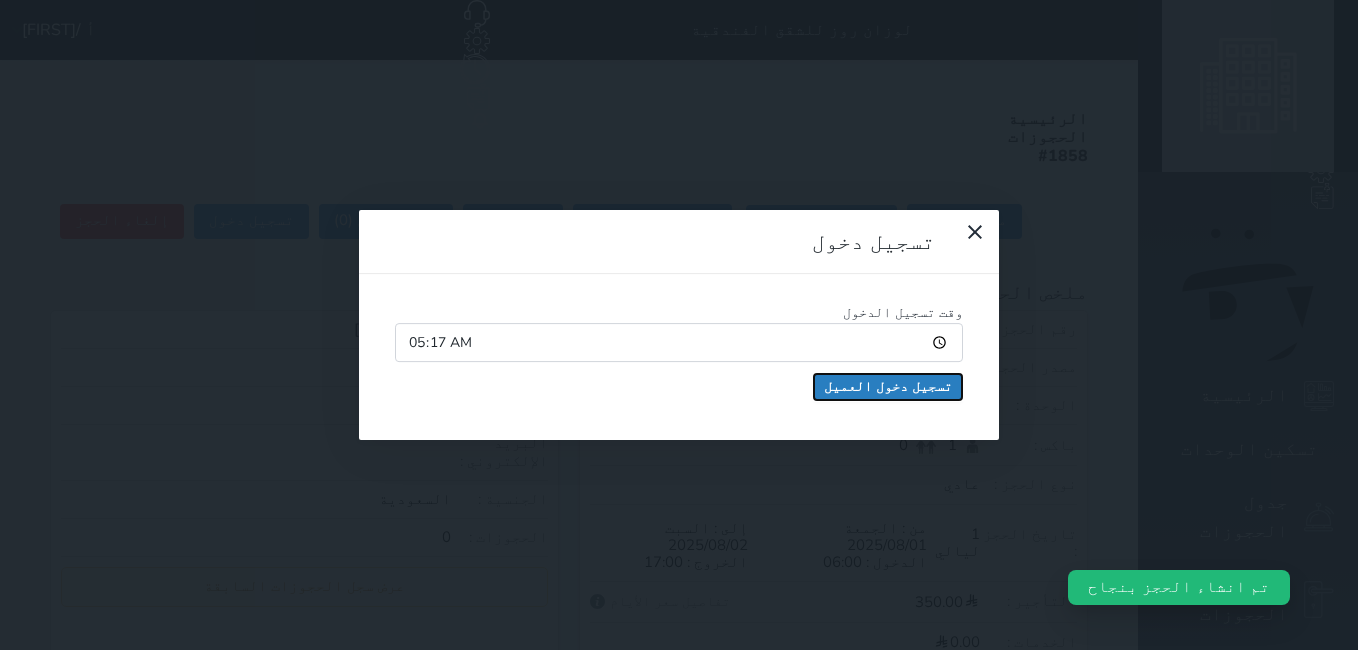 click on "تسجيل دخول العميل" at bounding box center [888, 387] 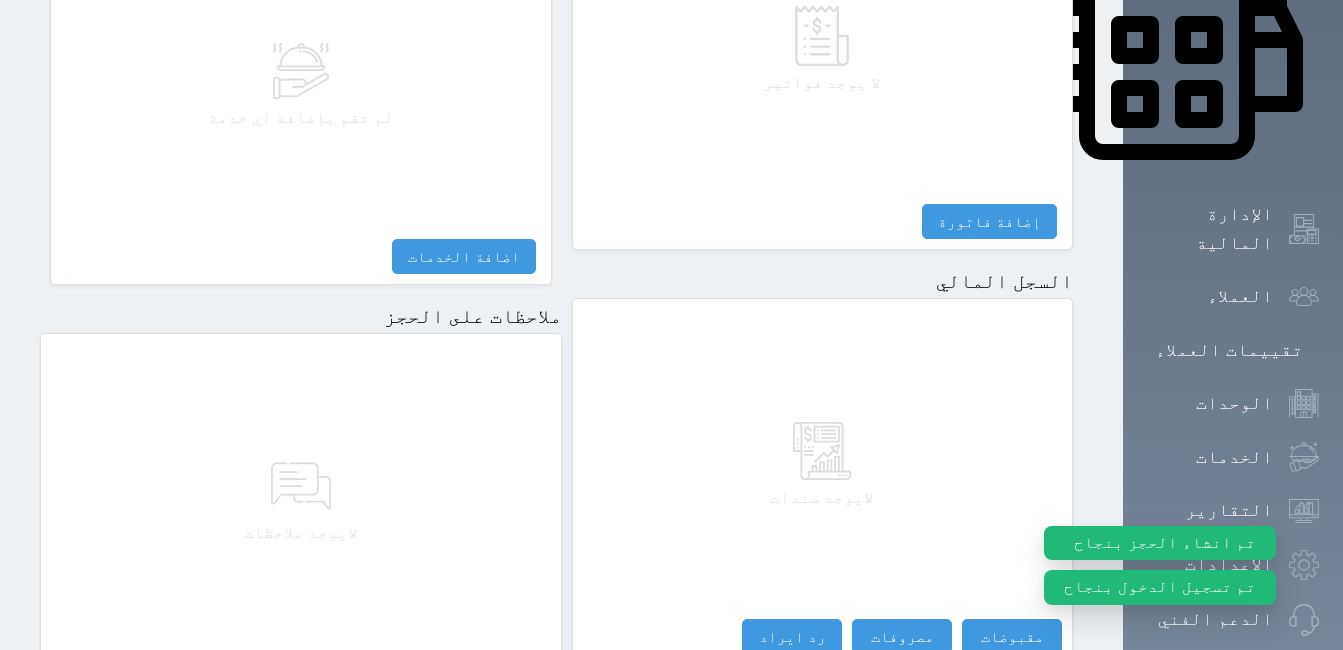 scroll, scrollTop: 1076, scrollLeft: 0, axis: vertical 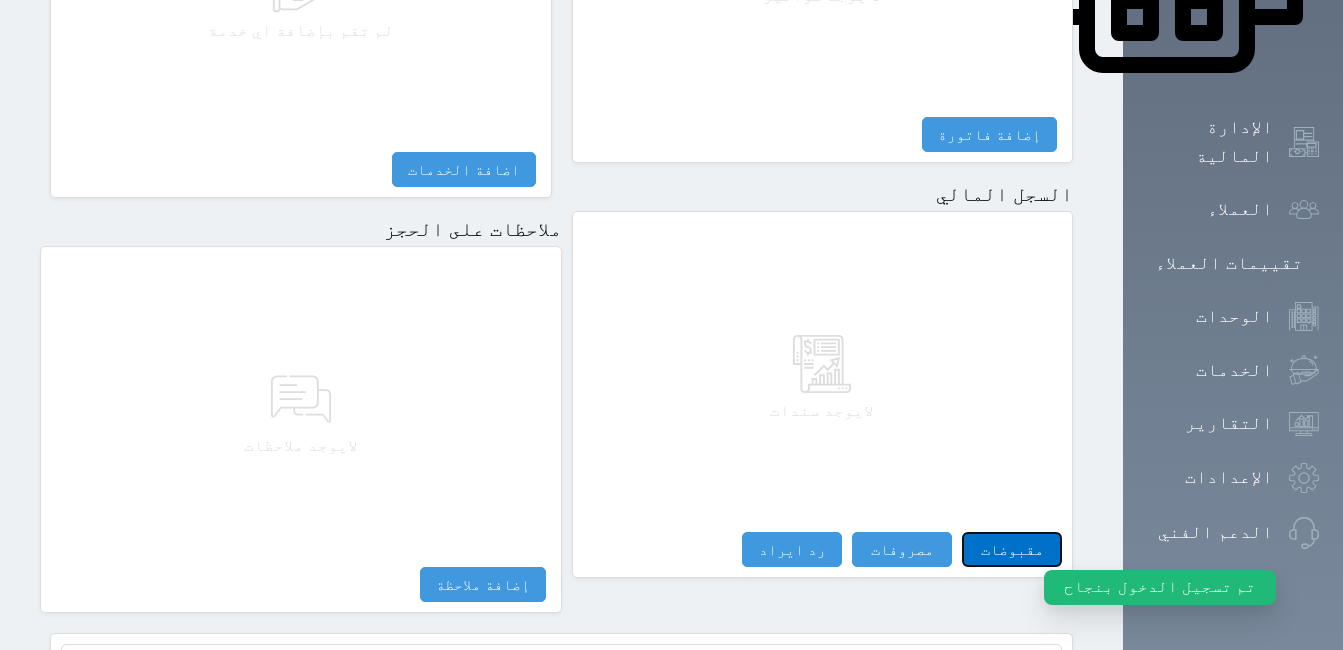 click on "مقبوضات" at bounding box center [1012, 549] 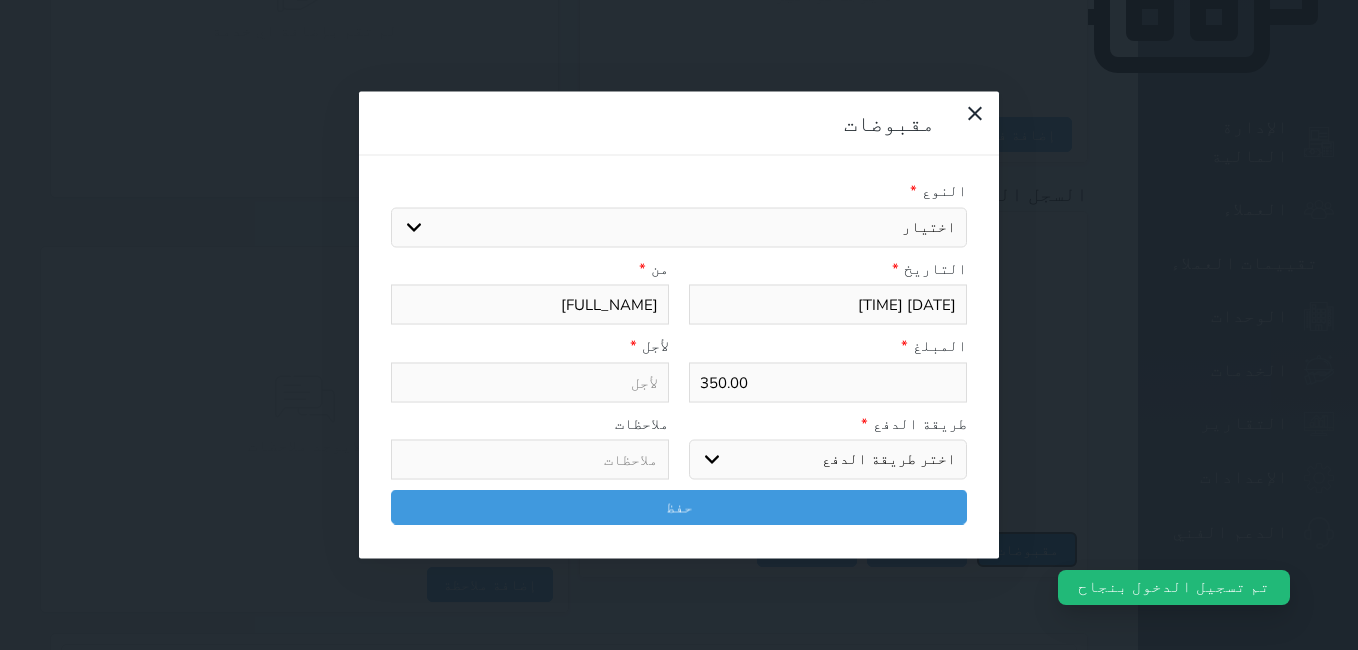 select 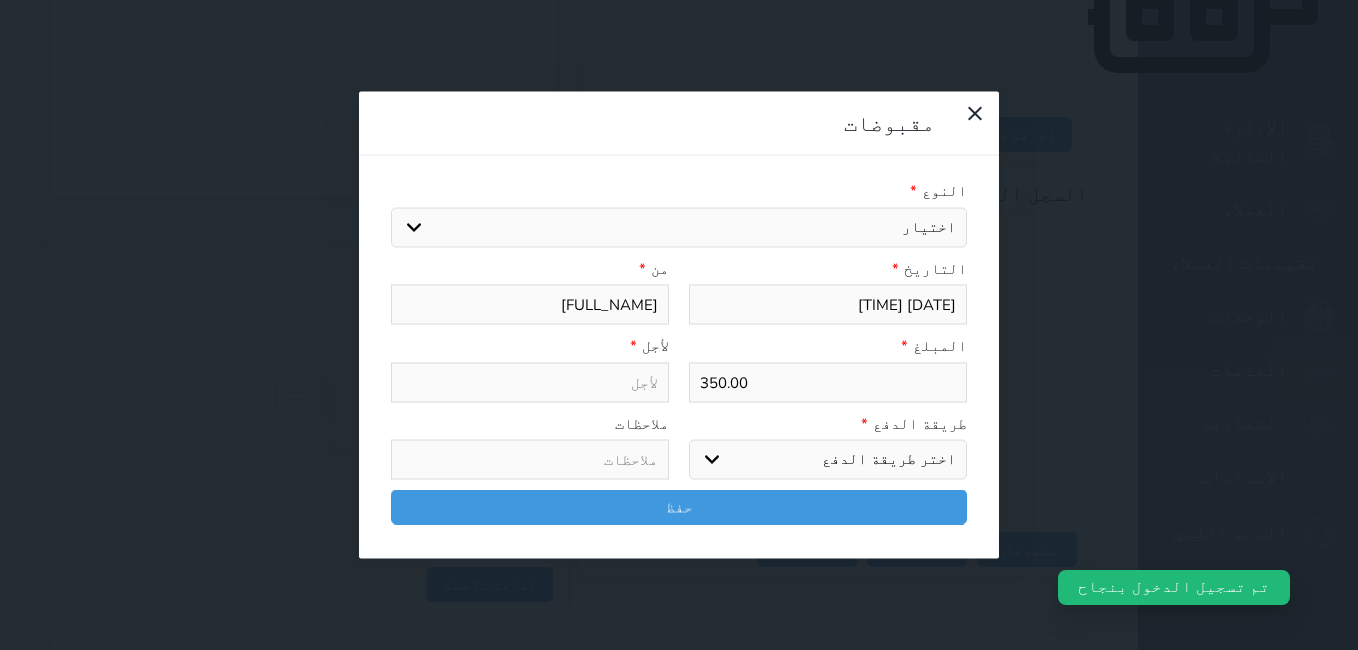 drag, startPoint x: 545, startPoint y: 124, endPoint x: 580, endPoint y: 156, distance: 47.423622 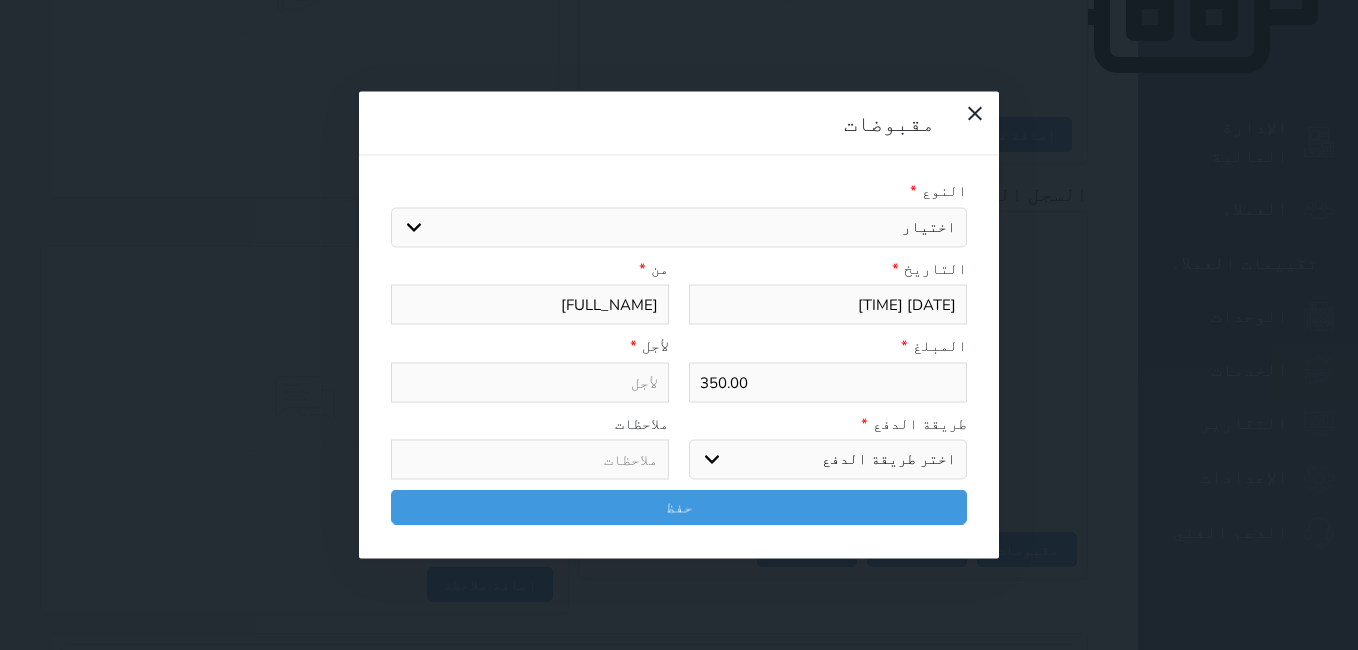 select on "143860" 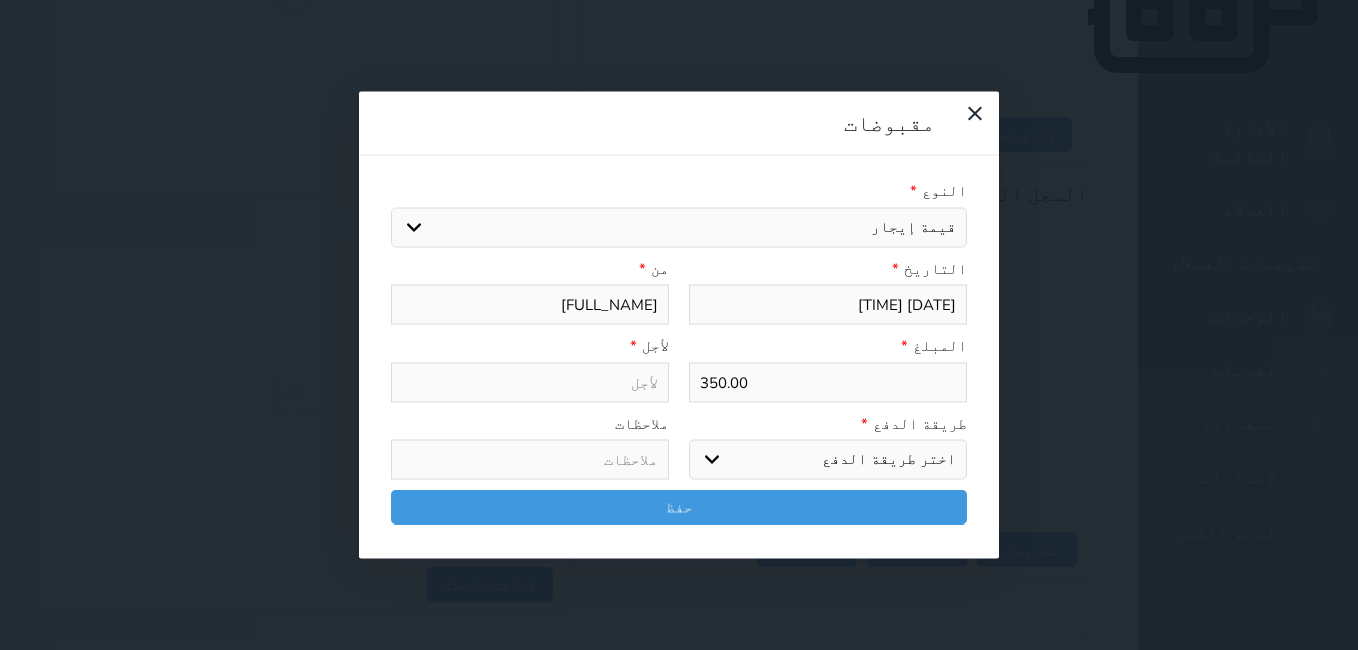 click on "اختيار   مقبوضات عامة قيمة إيجار فواتير تامين عربون لا ينطبق آخر مغسلة واي فاي - الإنترنت مواقف السيارات طعام الأغذية والمشروبات مشروبات المشروبات الباردة المشروبات الساخنة الإفطار غداء عشاء مخبز و كعك حمام سباحة الصالة الرياضية سبا و خدمات الجمال اختيار وإسقاط (خدمات النقل) ميني بار كابل - تلفزيون سرير إضافي تصفيف الشعر التسوق خدمات الجولات السياحية المنظمة خدمات الدليل السياحي" at bounding box center [679, 227] 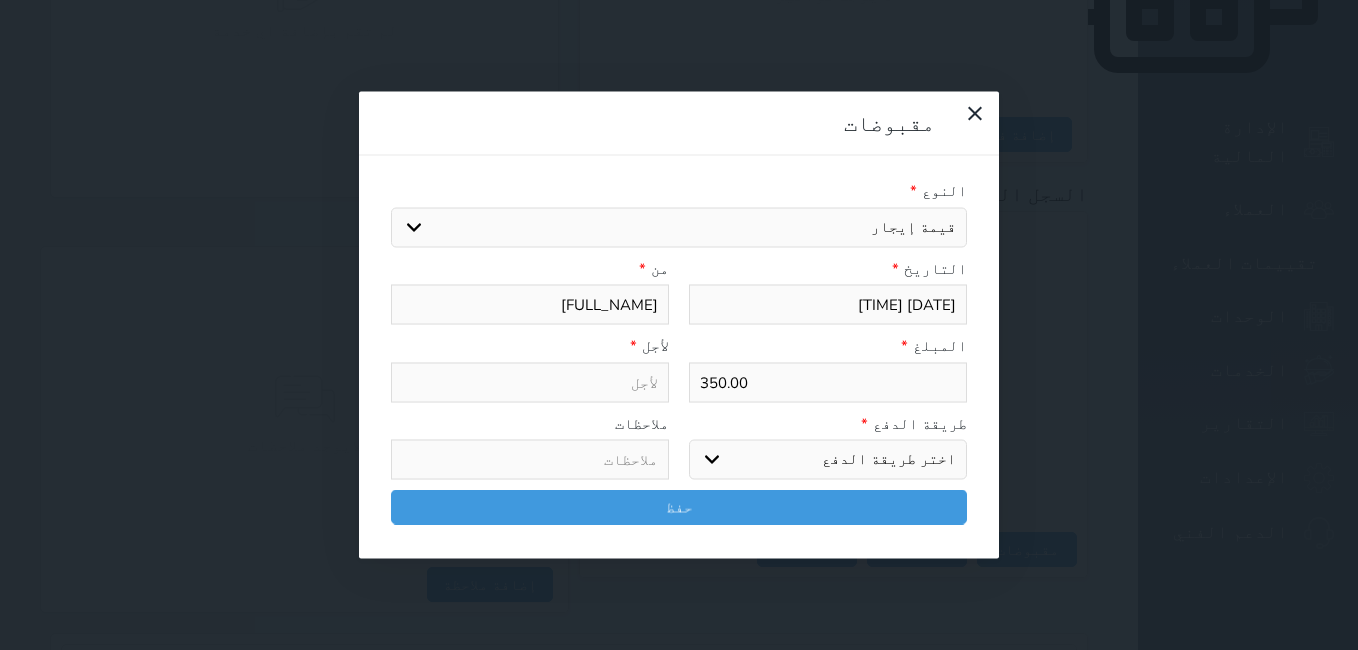 select 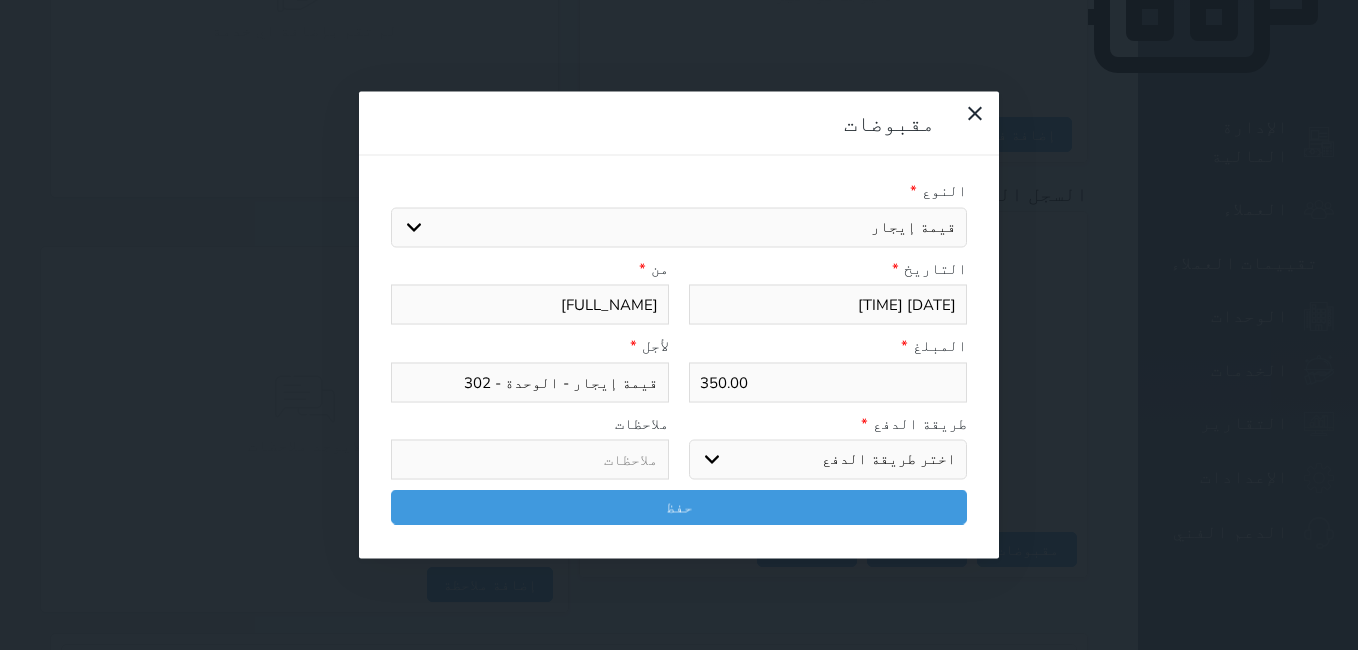 click on "اختر طريقة الدفع   دفع نقدى   تحويل بنكى   مدى   بطاقة ائتمان   آجل" at bounding box center (828, 460) 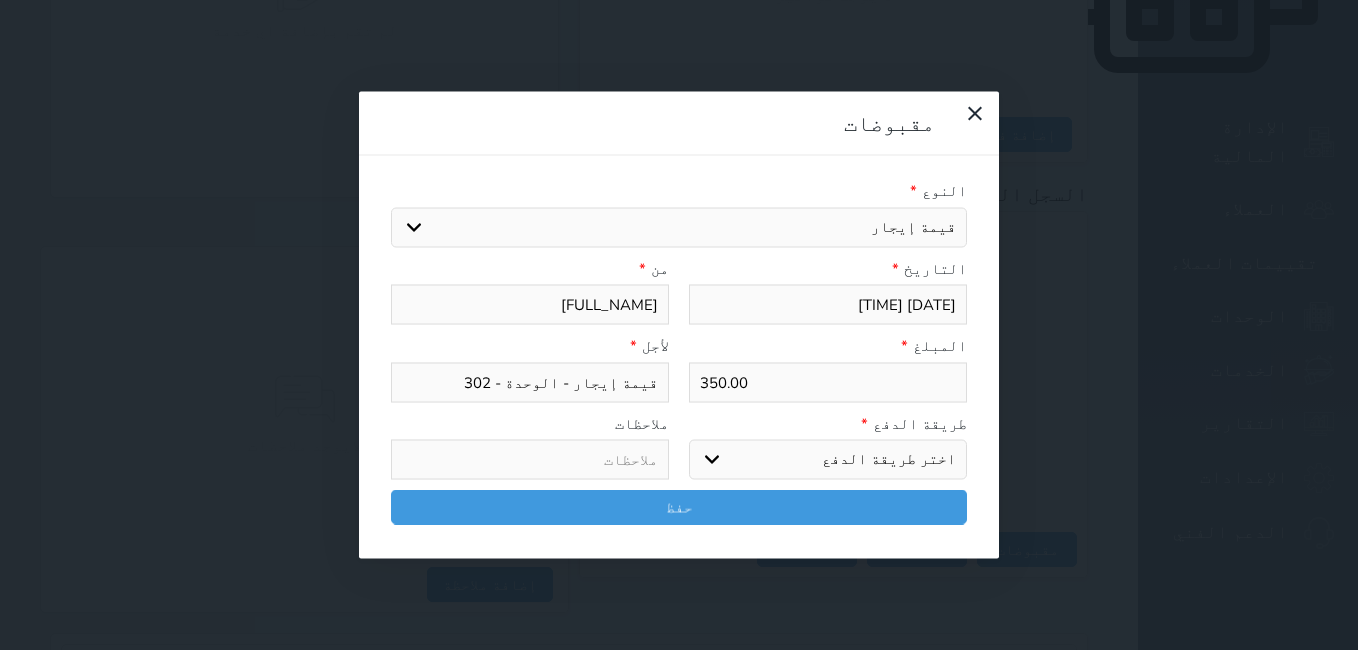 select on "mada" 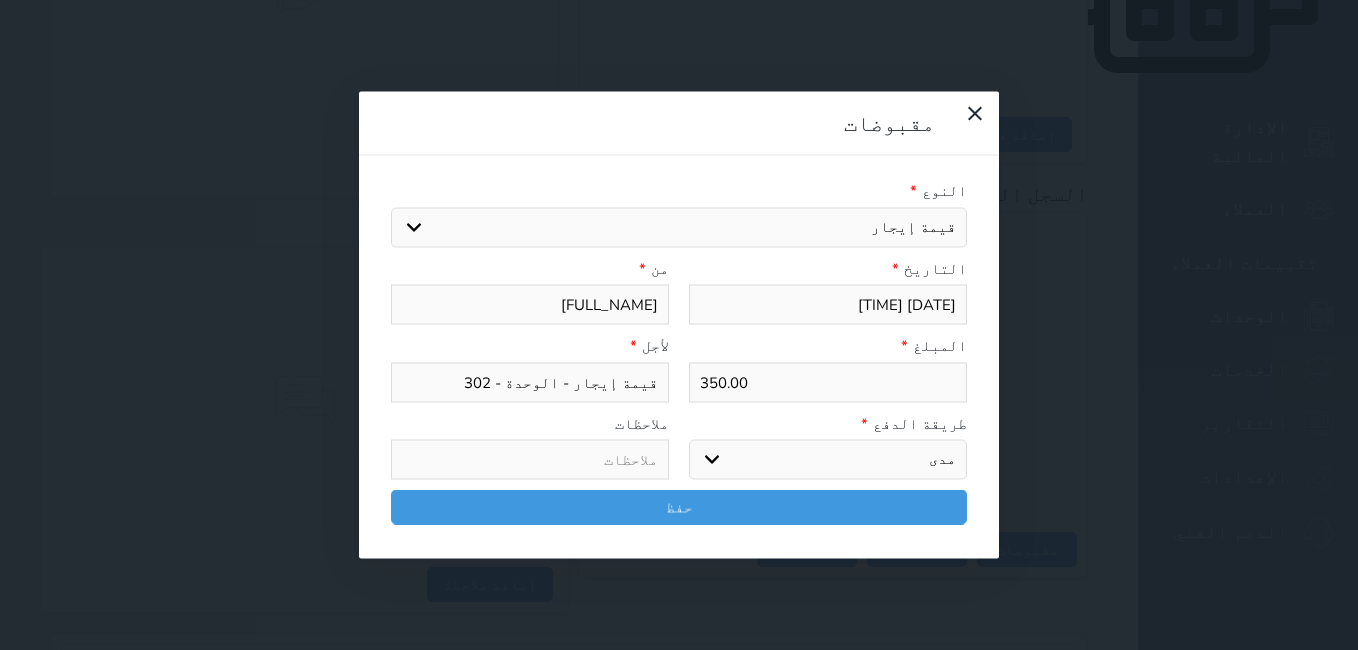 click on "اختر طريقة الدفع   دفع نقدى   تحويل بنكى   مدى   بطاقة ائتمان   آجل" at bounding box center [828, 460] 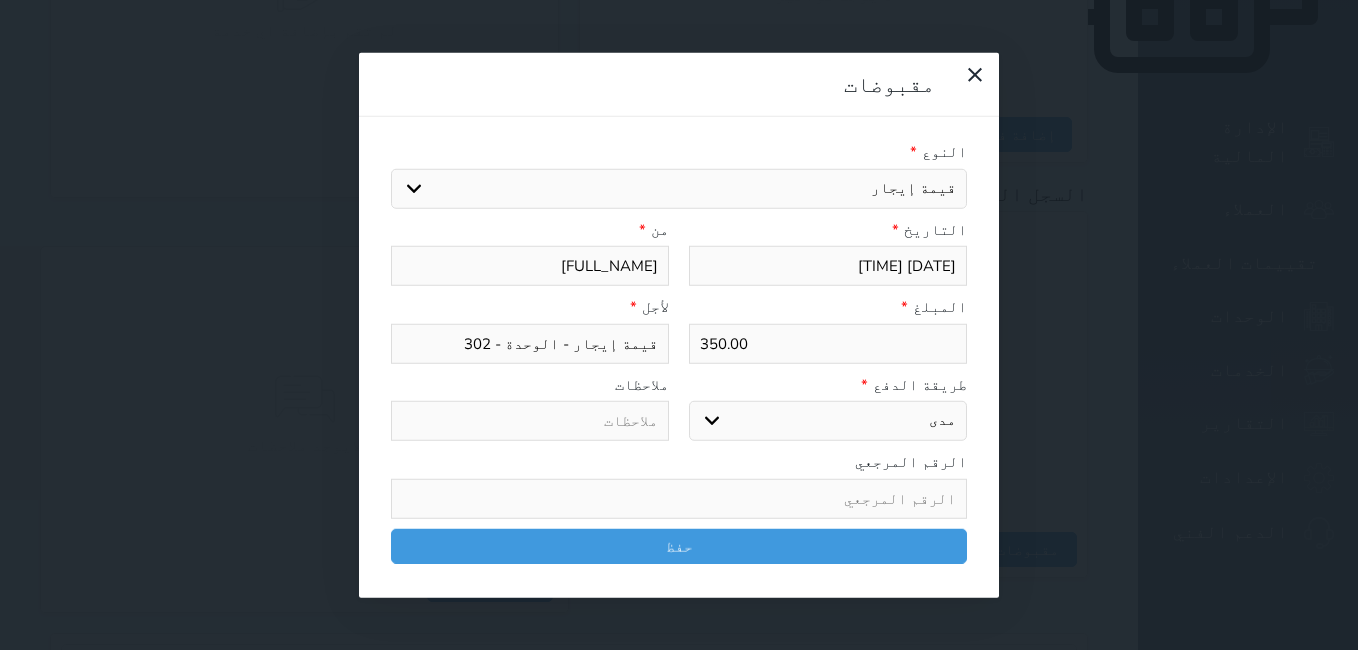 click at bounding box center (679, 498) 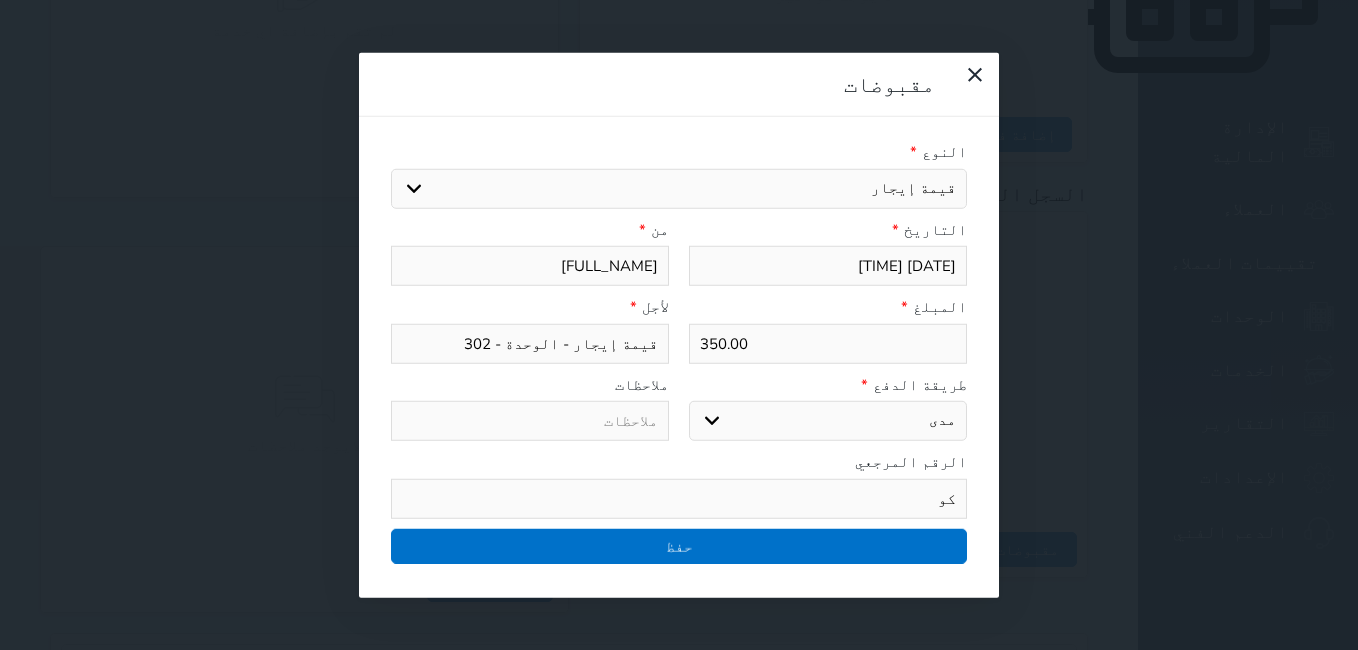 type on "كو" 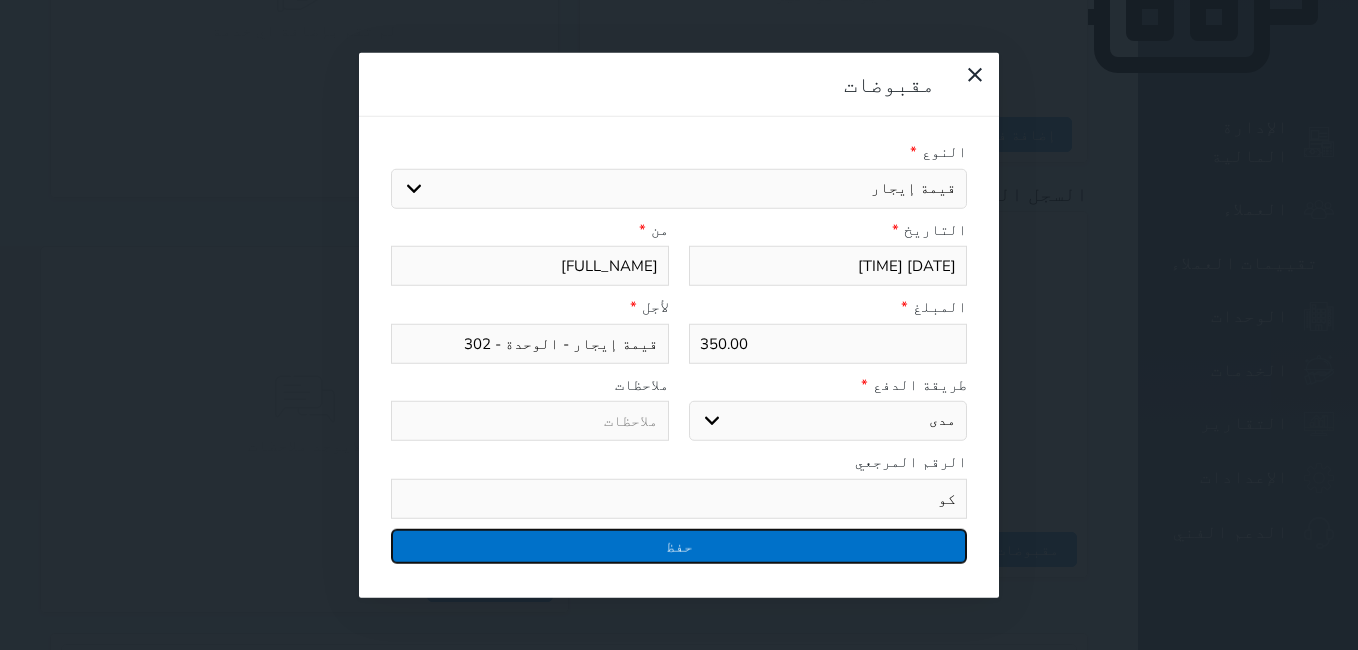 click on "حفظ" at bounding box center (679, 545) 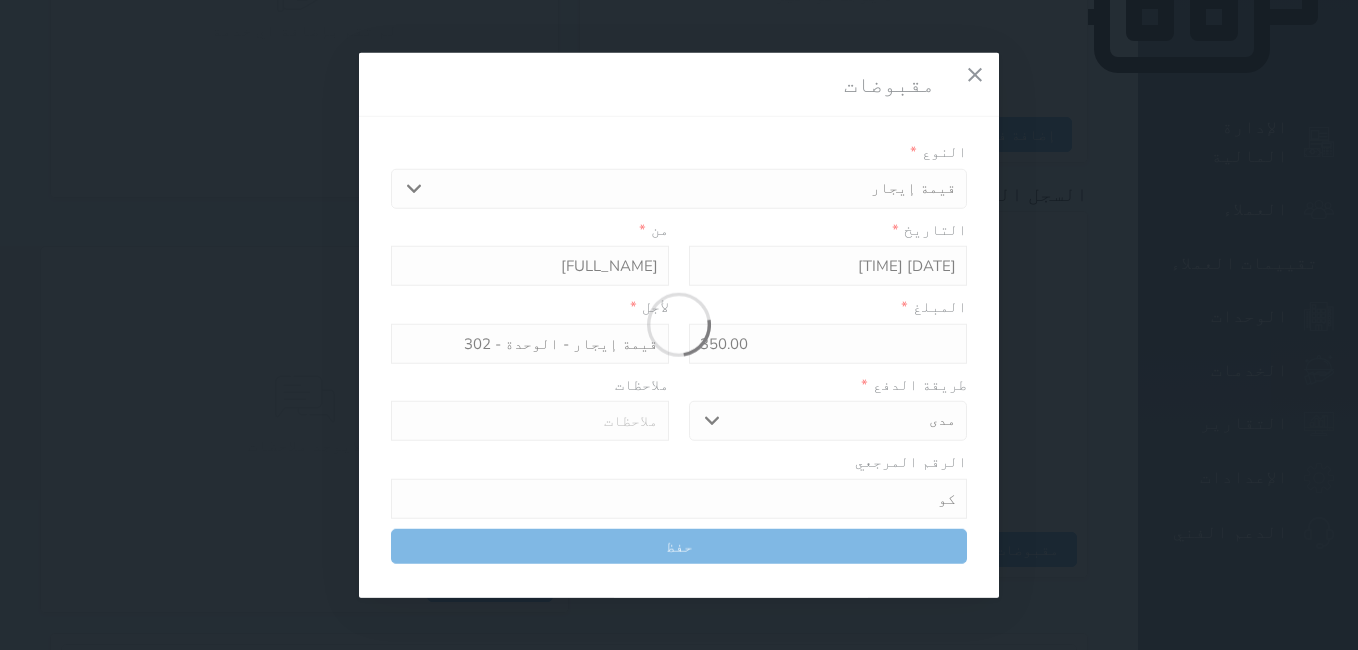 select 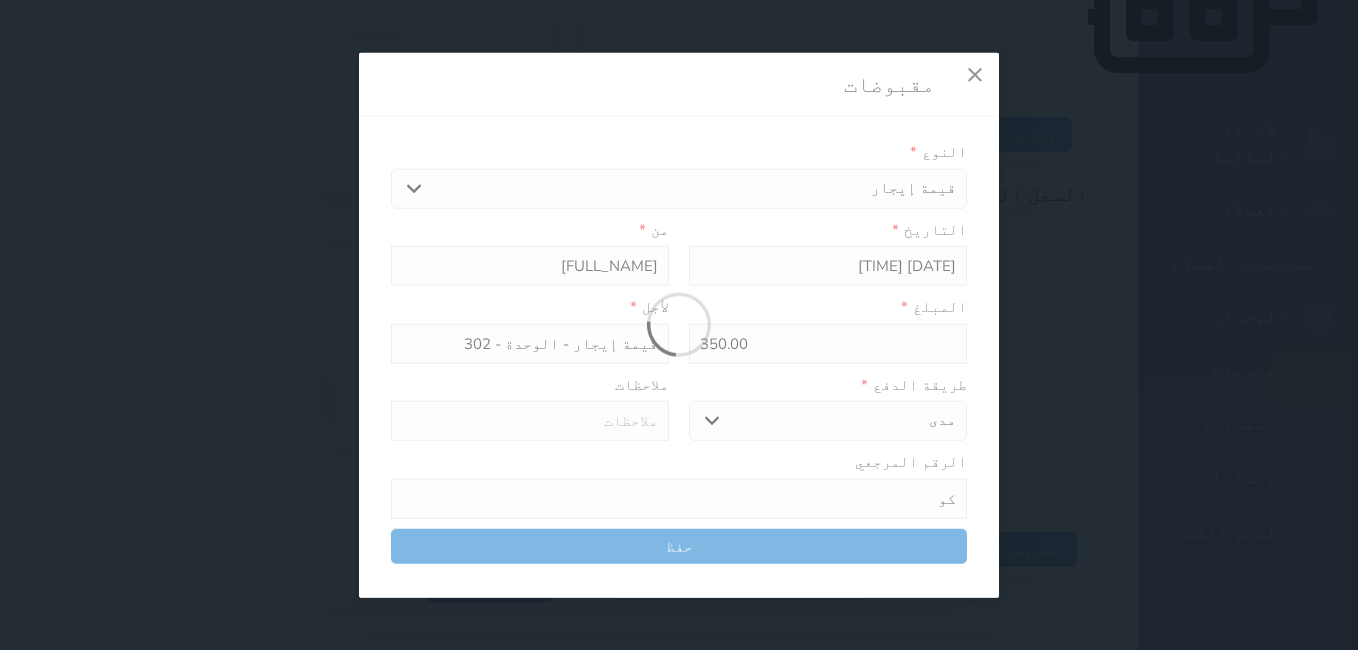 type 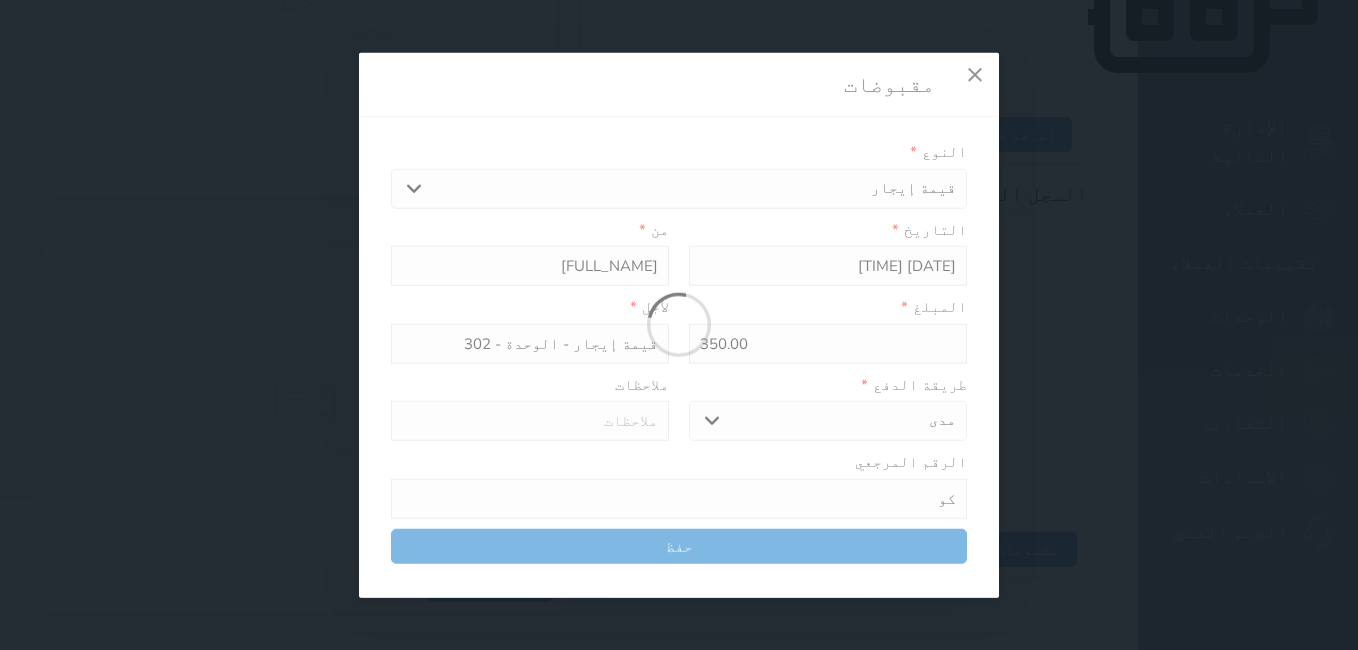 type on "0" 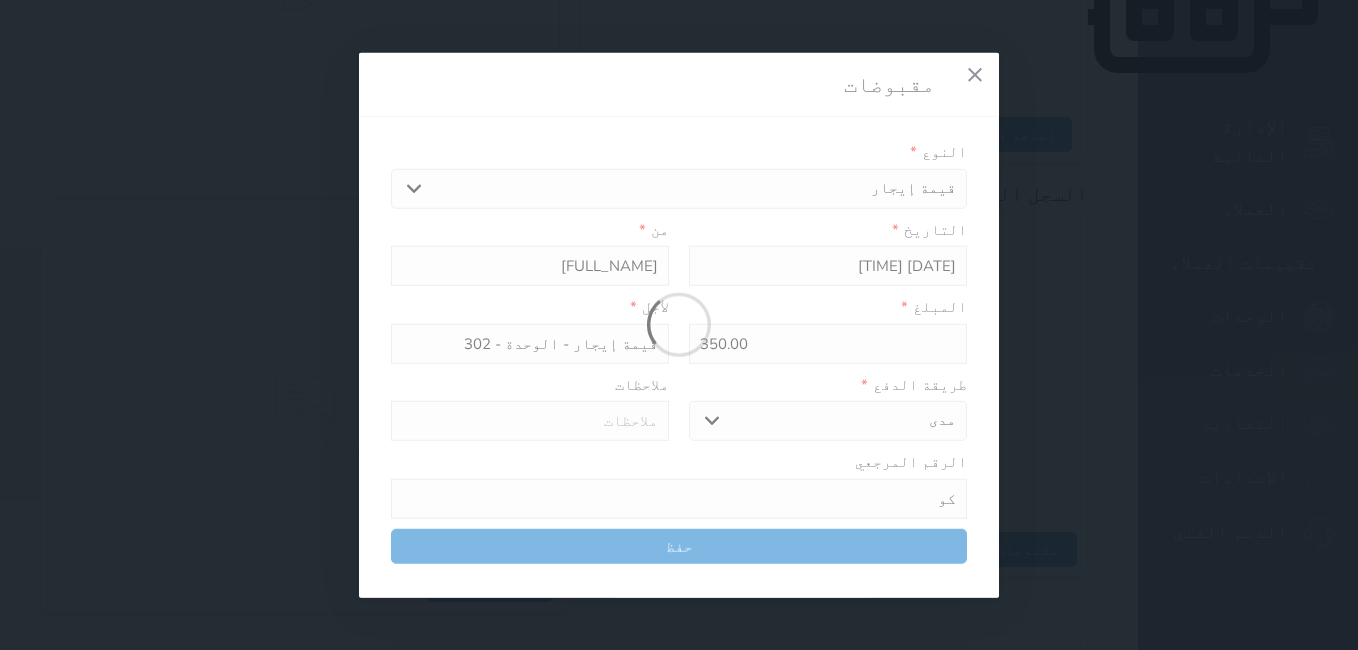 select 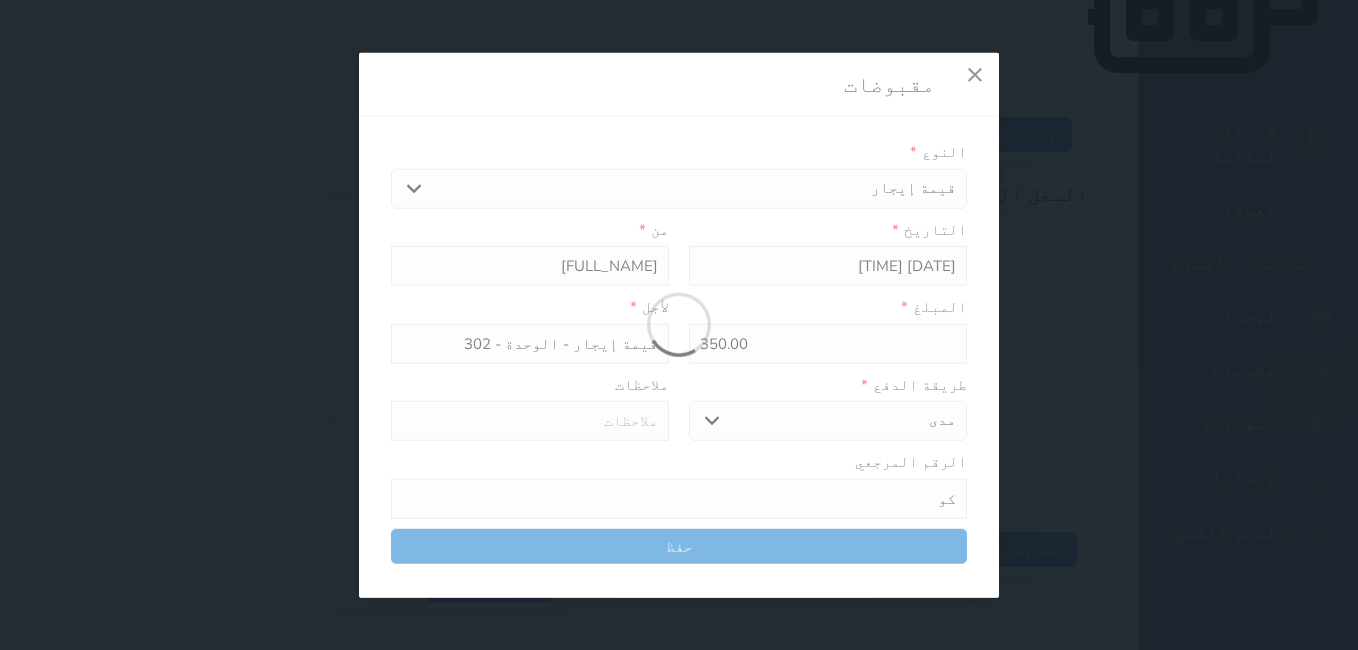 type on "0" 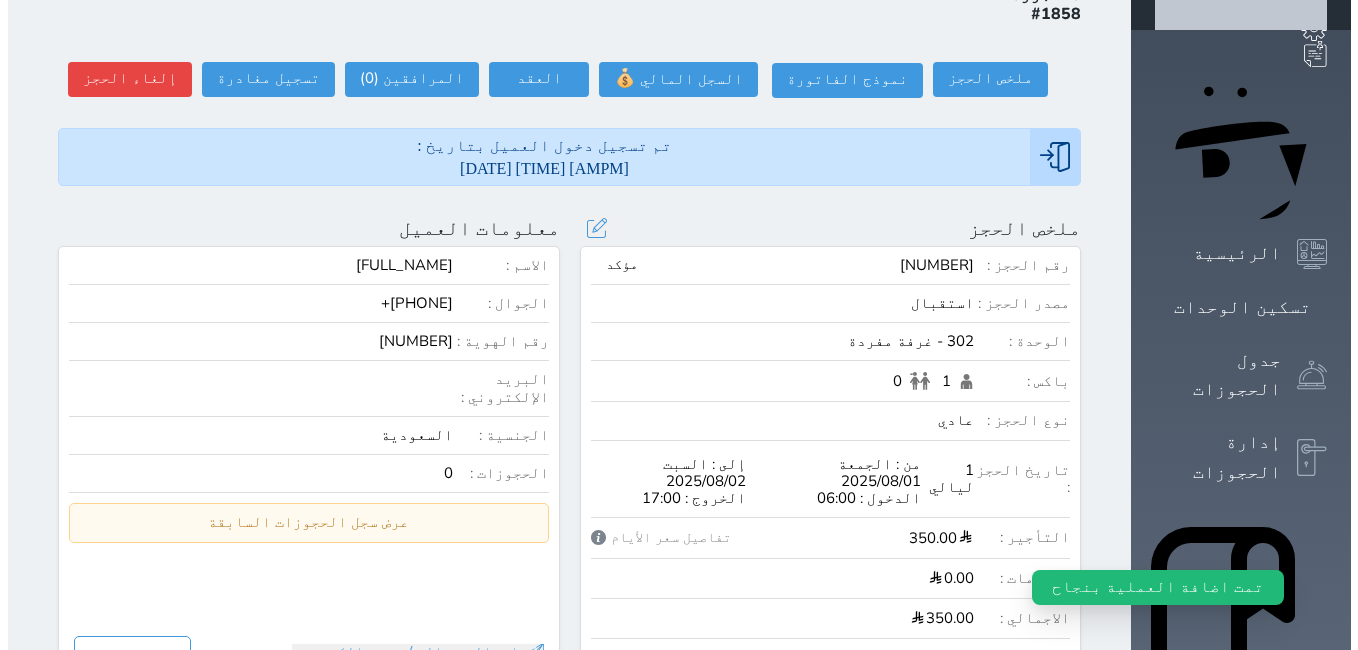 scroll, scrollTop: 0, scrollLeft: 0, axis: both 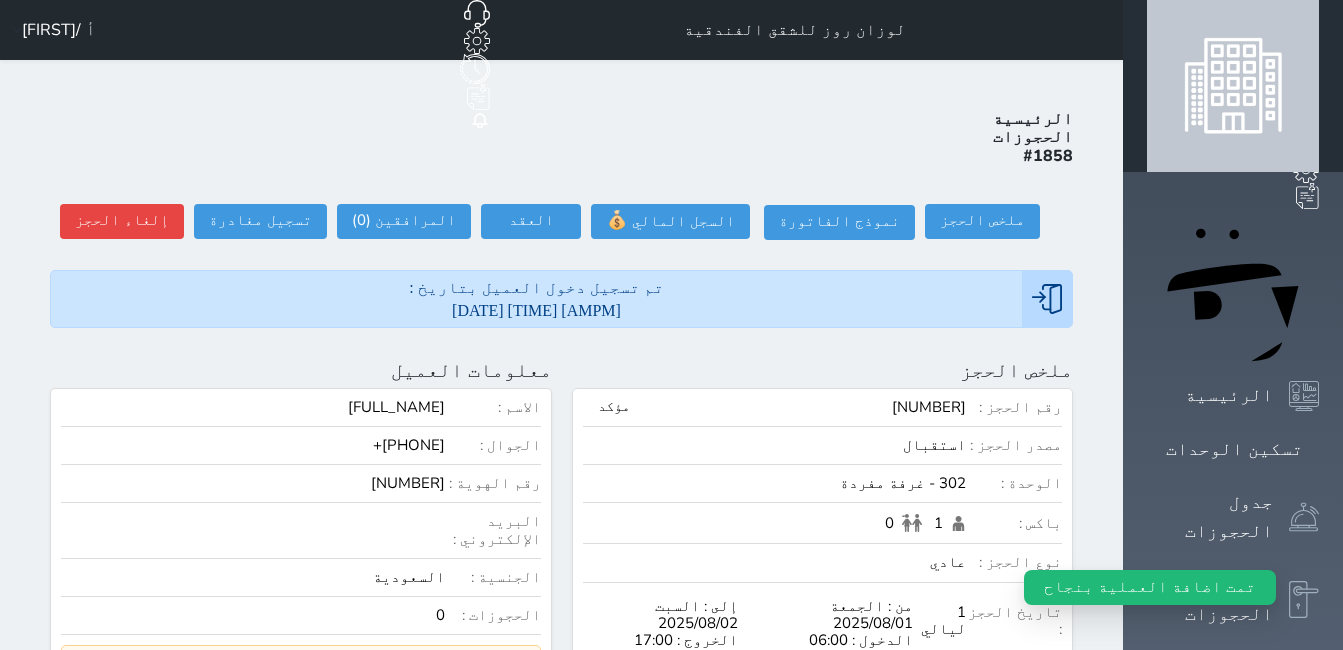 click on "الرئيسية   الحجوزات   #[NUMBER]         ملخص الحجز         ملخص الحجز #[NUMBER]                           نموذج الفاتورة   السجل المالي   💰         العقد         العقد #[NUMBER]                                   العقود الموقعه #[NUMBER]
العقود الموقعه (0)
#   تاريخ التوقيع   الاجرائات       المرافقين (0)         المرافقين                 البحث عن المرافقين :        الاسم       رقم الهوية       البريد الإلكتروني       الجوال           تغيير العميل              الاسم *     الجنس    اختر الجنس   ذكر انثى   تاريخ الميلاد         تاريخ الميلاد الهجرى         صلة القرابة
اختر صلة القرابة   ابن ابنه زوجة اخ اخت اب ام زوج أخرى   نوع العميل   اختر نوع   مواطن" at bounding box center [561, 951] 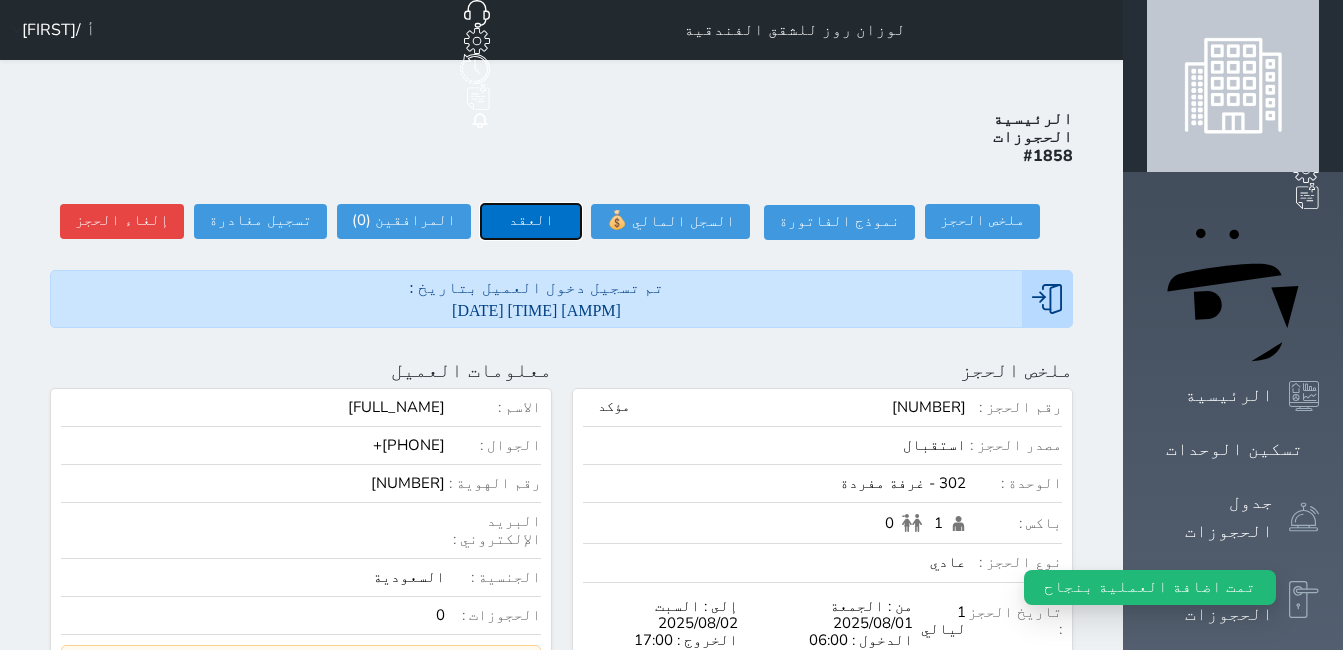 click on "العقد" at bounding box center [531, 221] 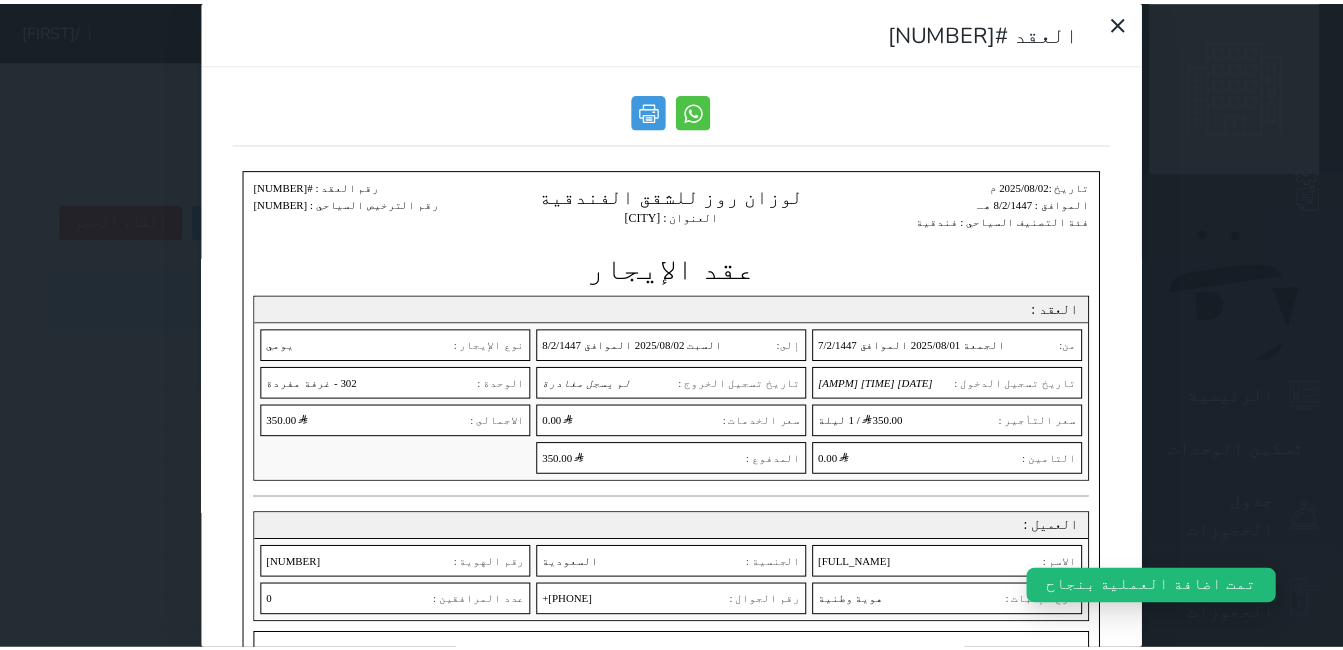 scroll, scrollTop: 0, scrollLeft: 0, axis: both 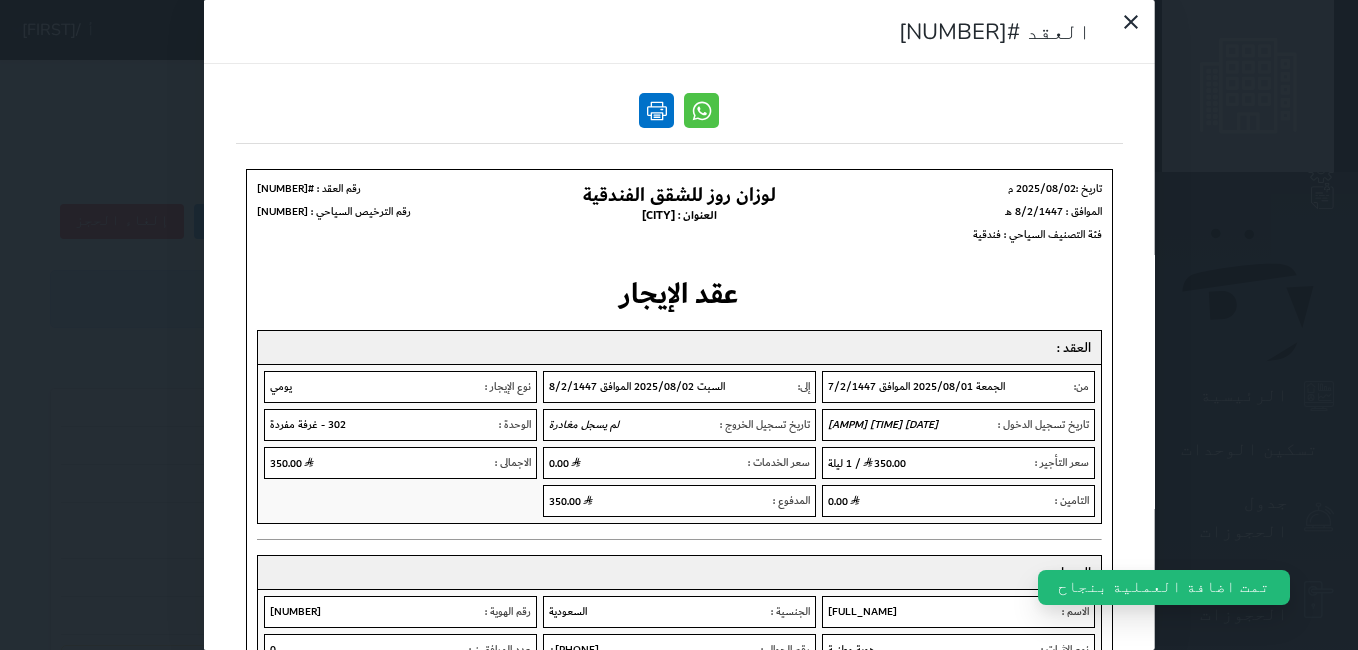 click at bounding box center [656, 110] 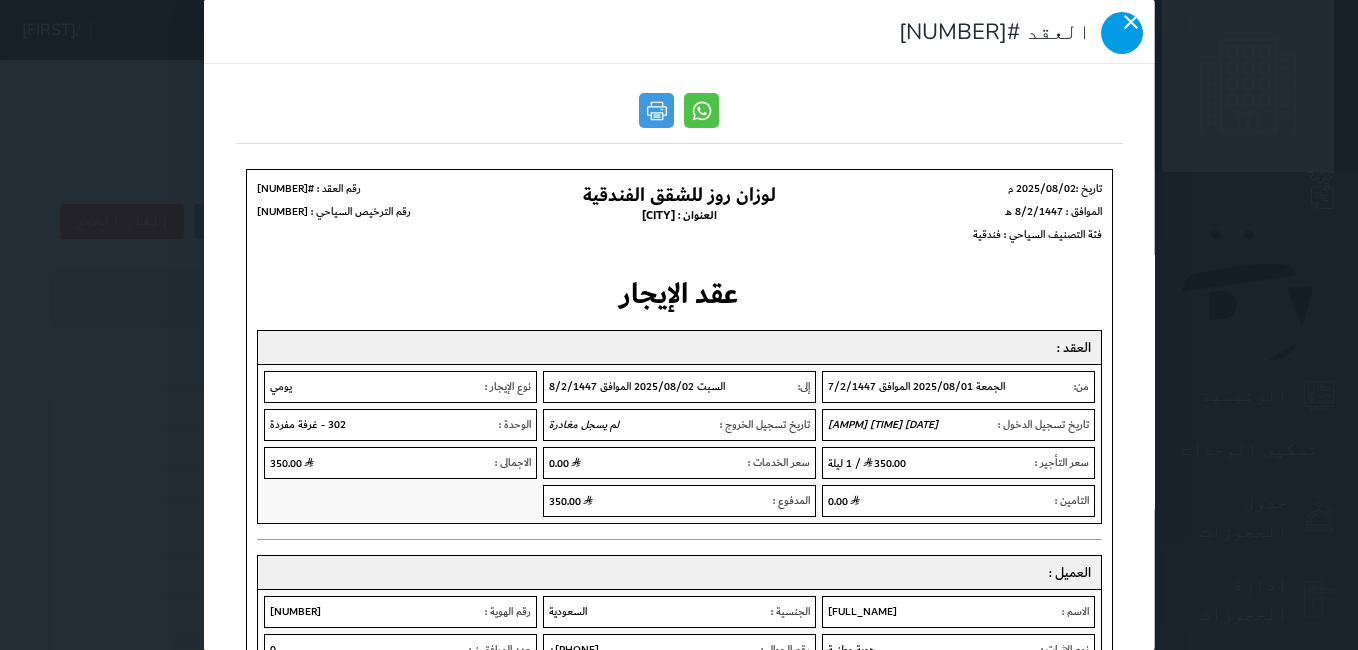 click 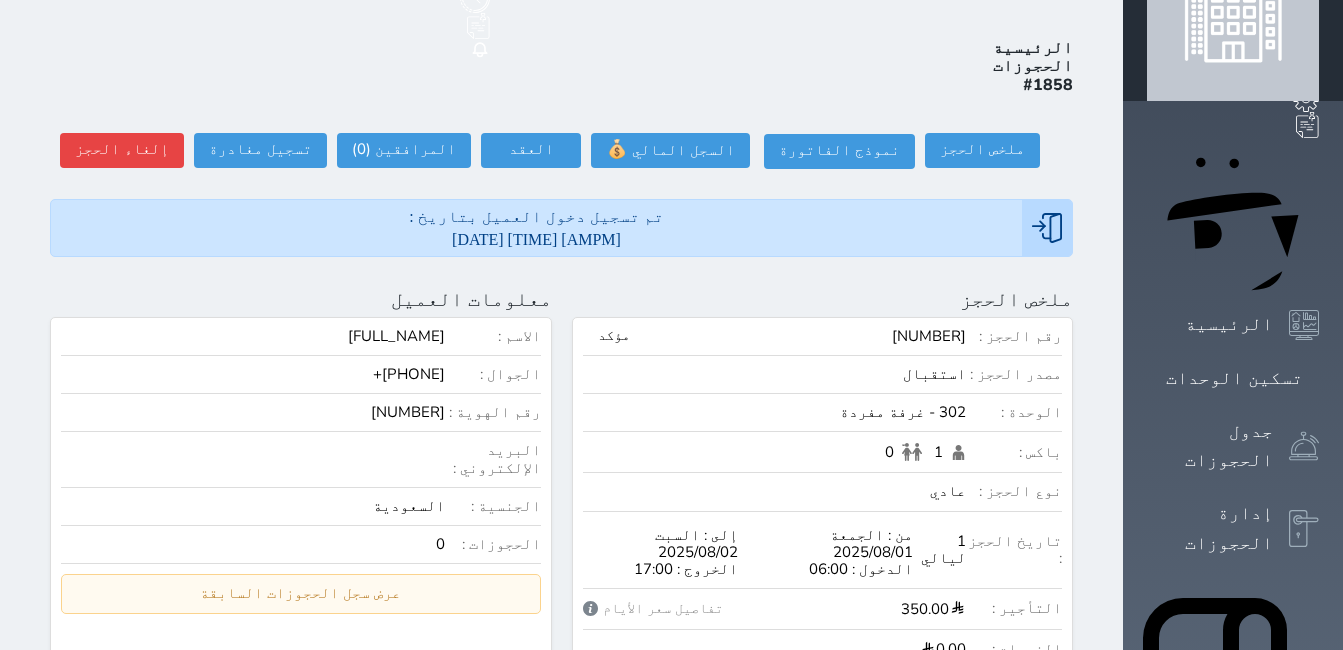 scroll, scrollTop: 0, scrollLeft: 0, axis: both 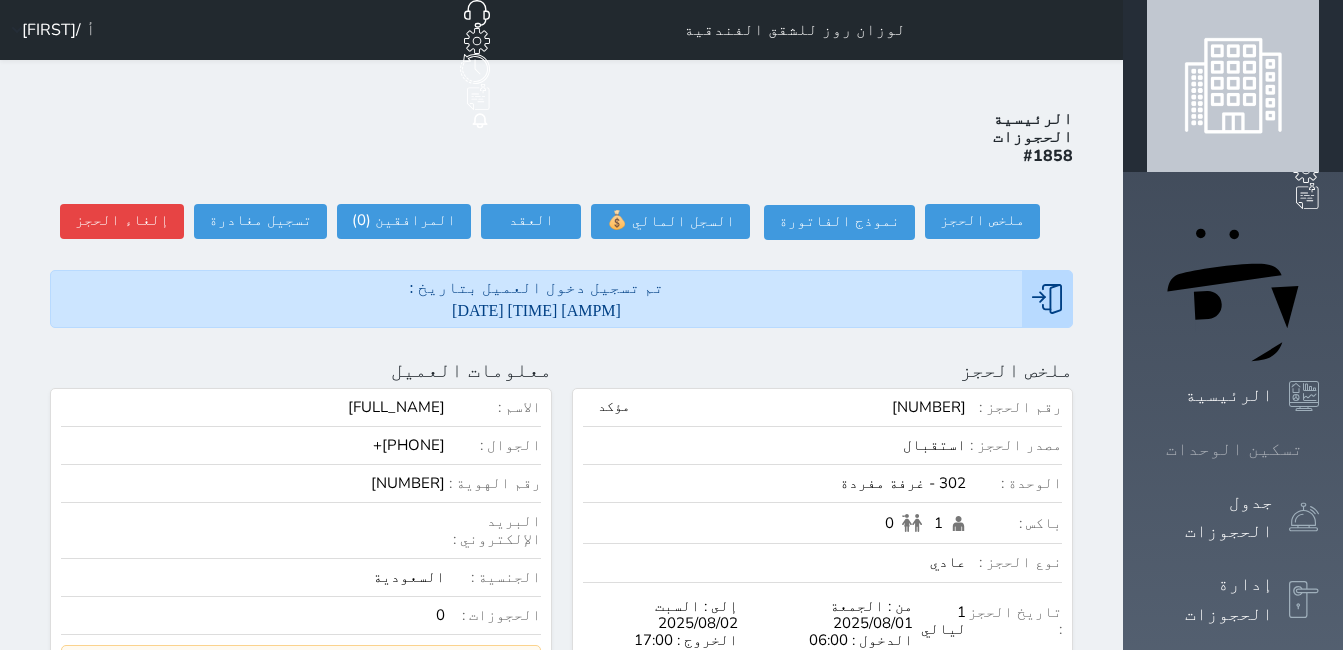 click 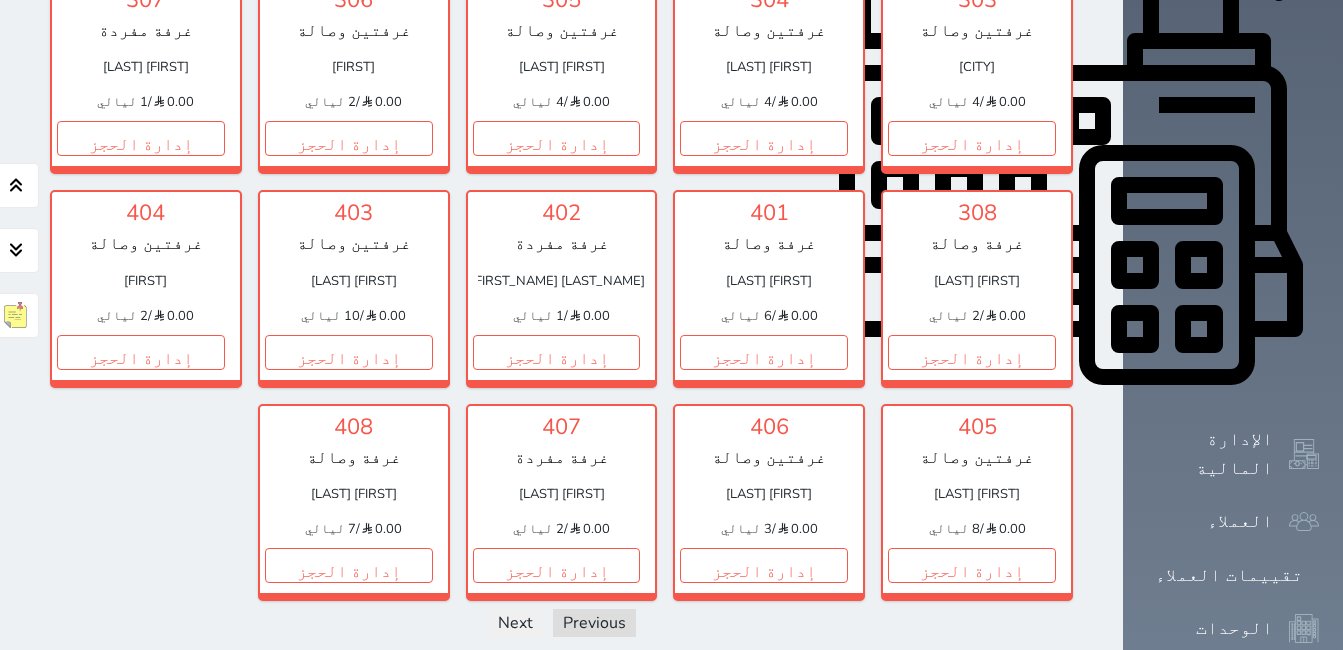 scroll, scrollTop: 904, scrollLeft: 0, axis: vertical 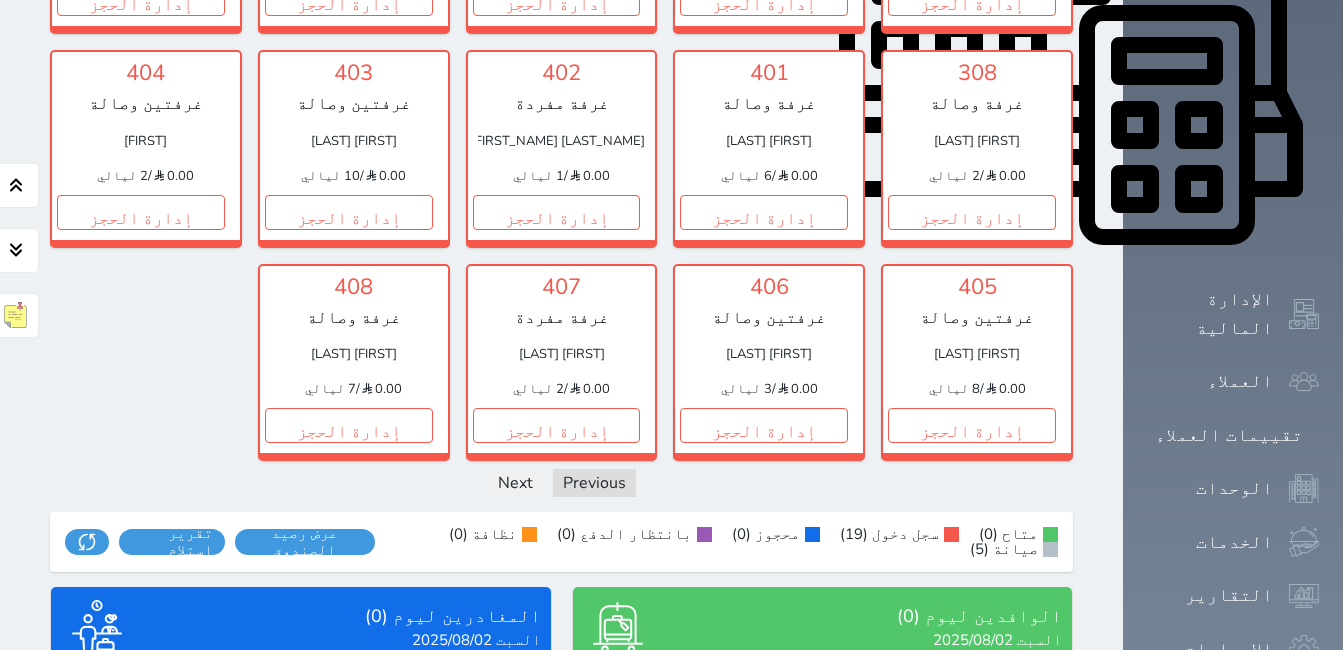 click on "عرض المغادرين" at bounding box center [301, 806] 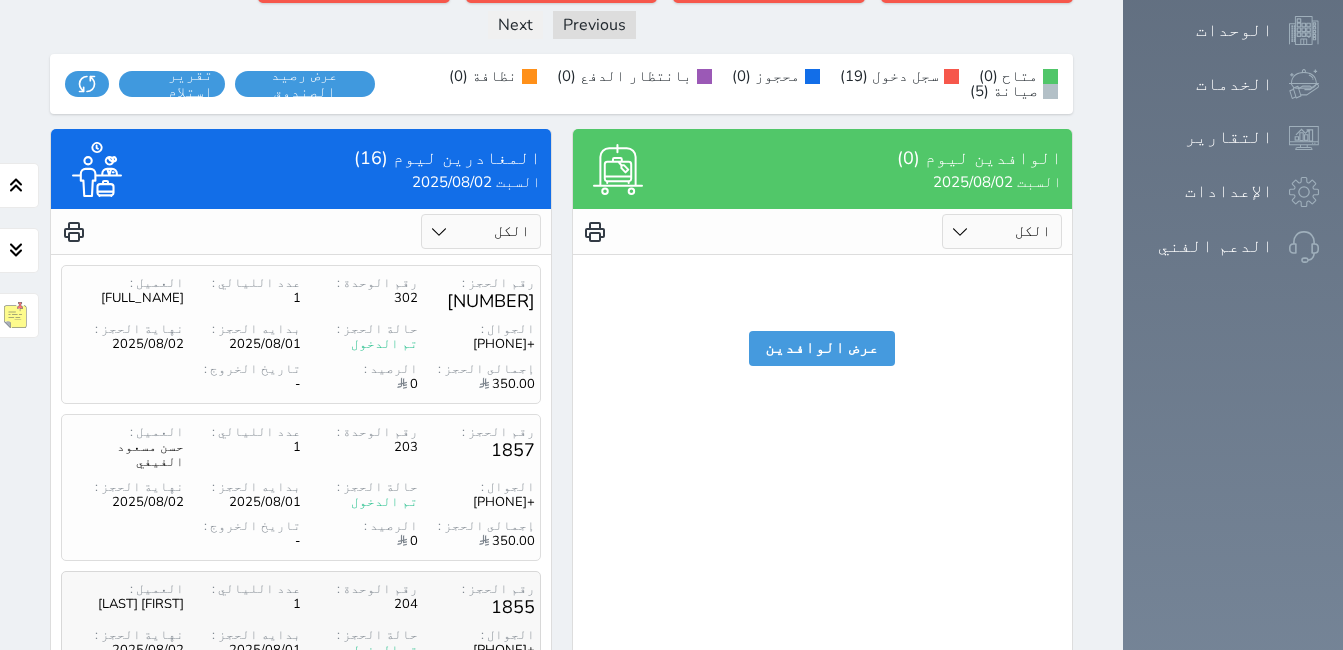 scroll, scrollTop: 1412, scrollLeft: 0, axis: vertical 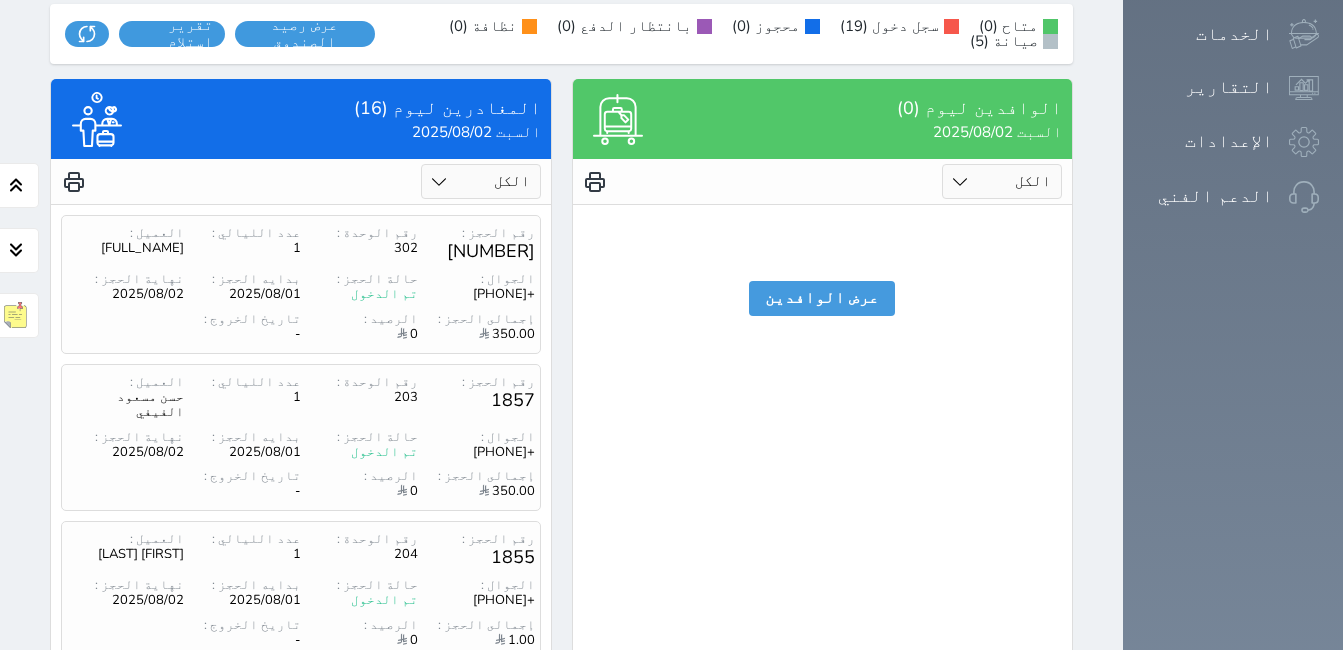 click on "2" at bounding box center (317, 839) 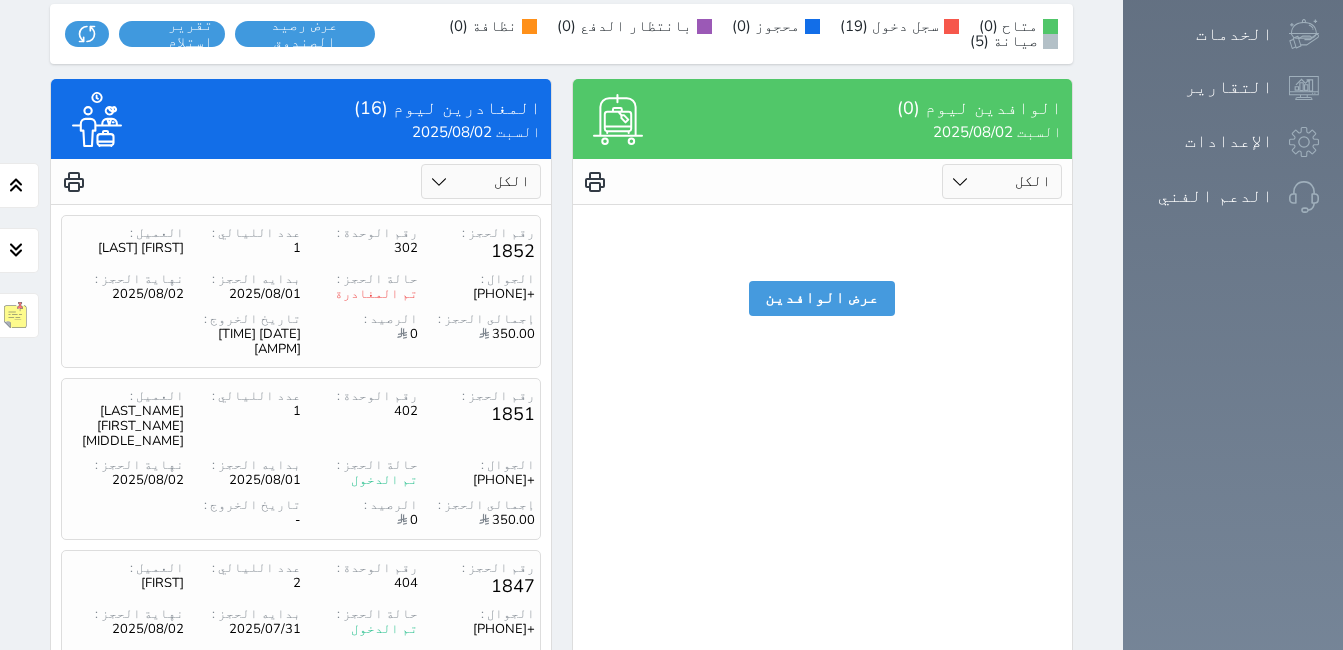 click on "3" at bounding box center [283, 868] 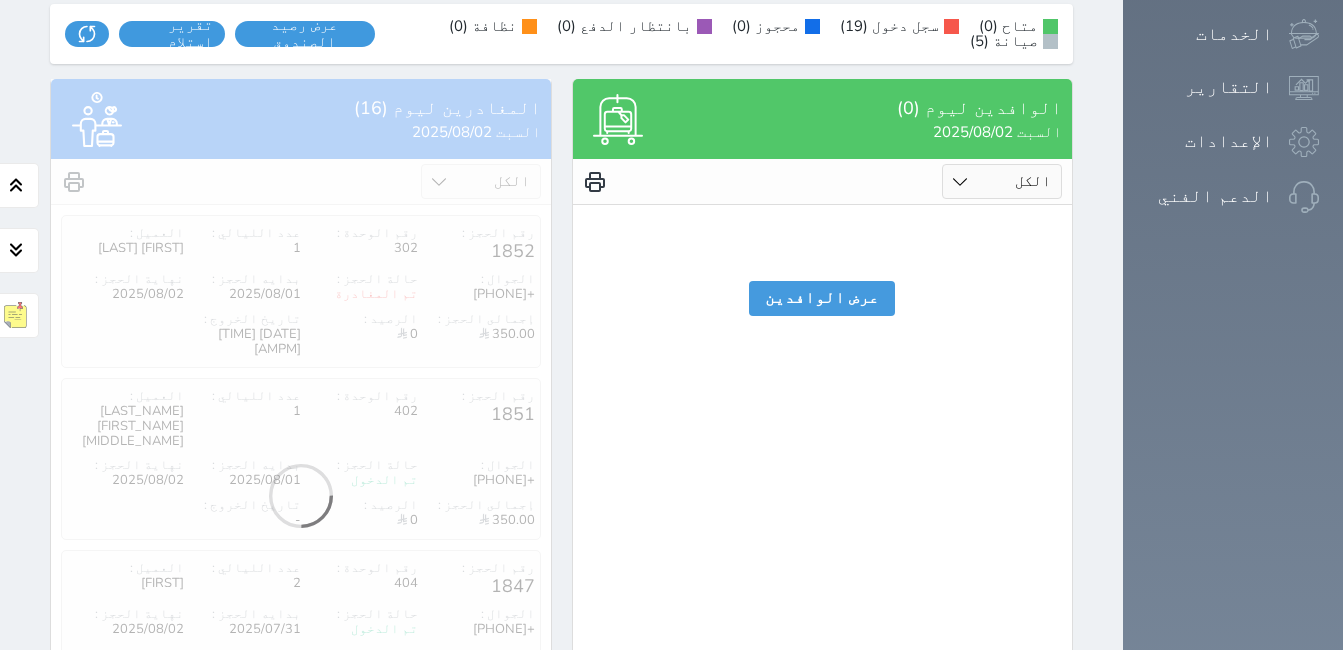 scroll, scrollTop: 1403, scrollLeft: 0, axis: vertical 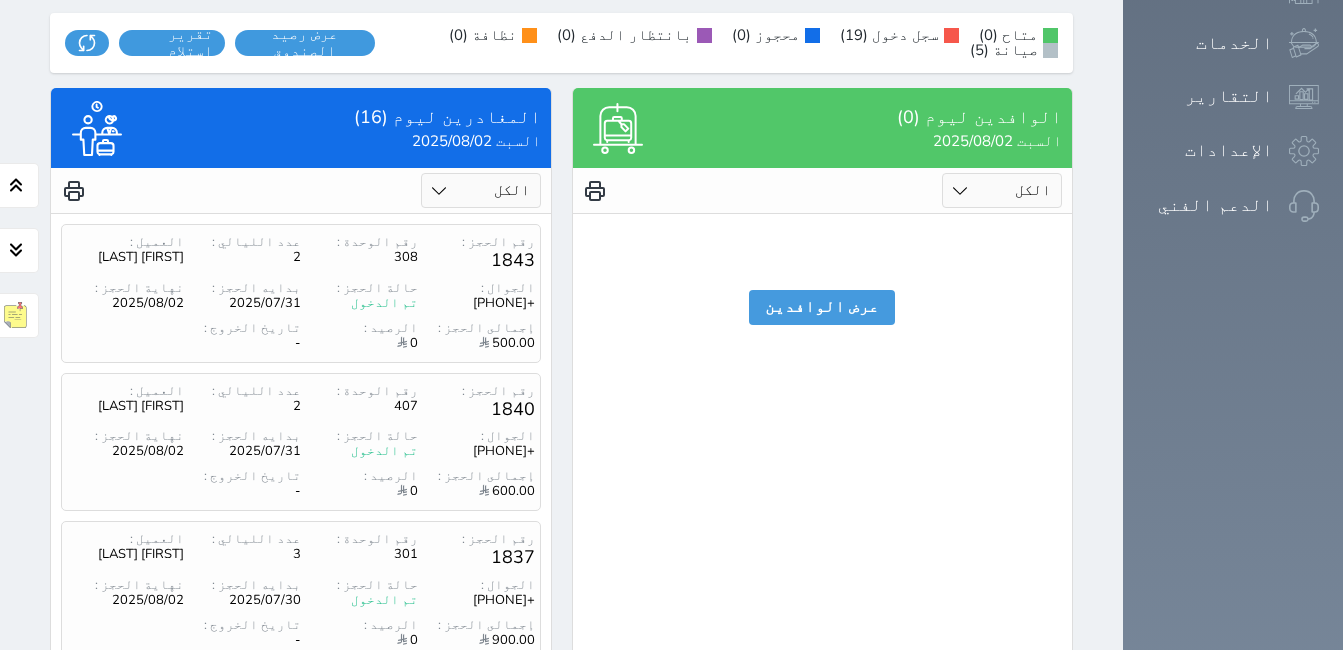 click on "4" at bounding box center (249, 839) 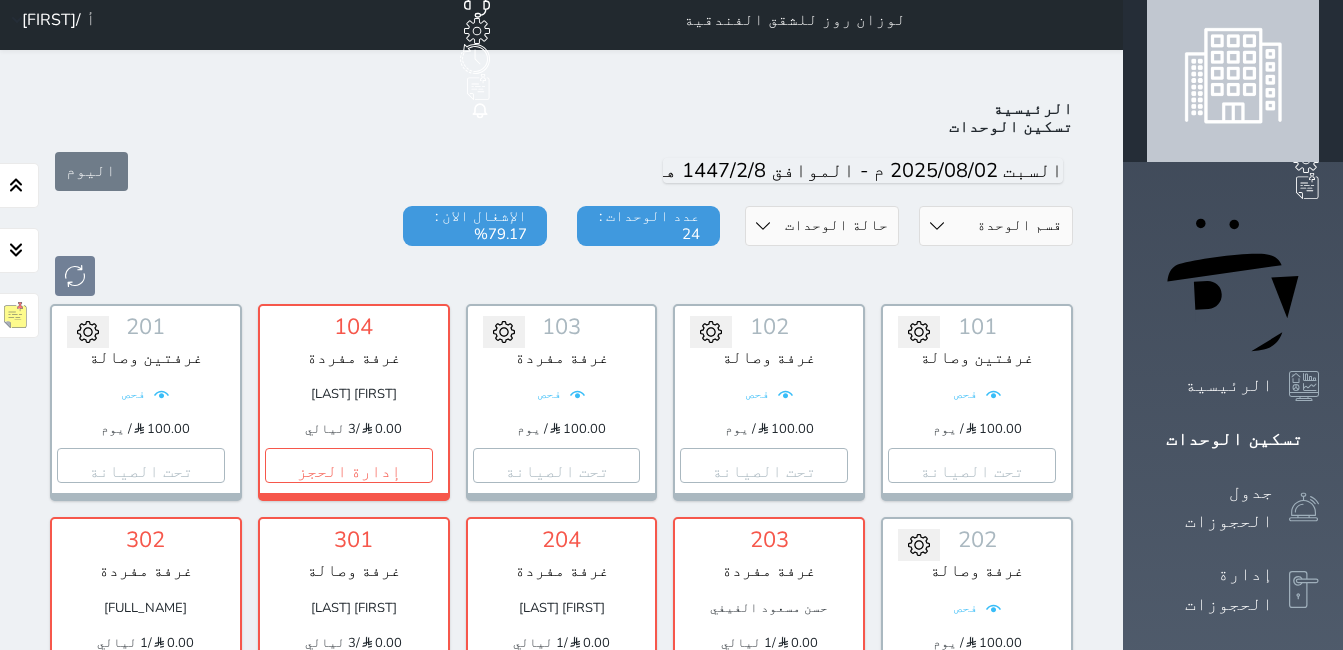 scroll, scrollTop: 0, scrollLeft: 0, axis: both 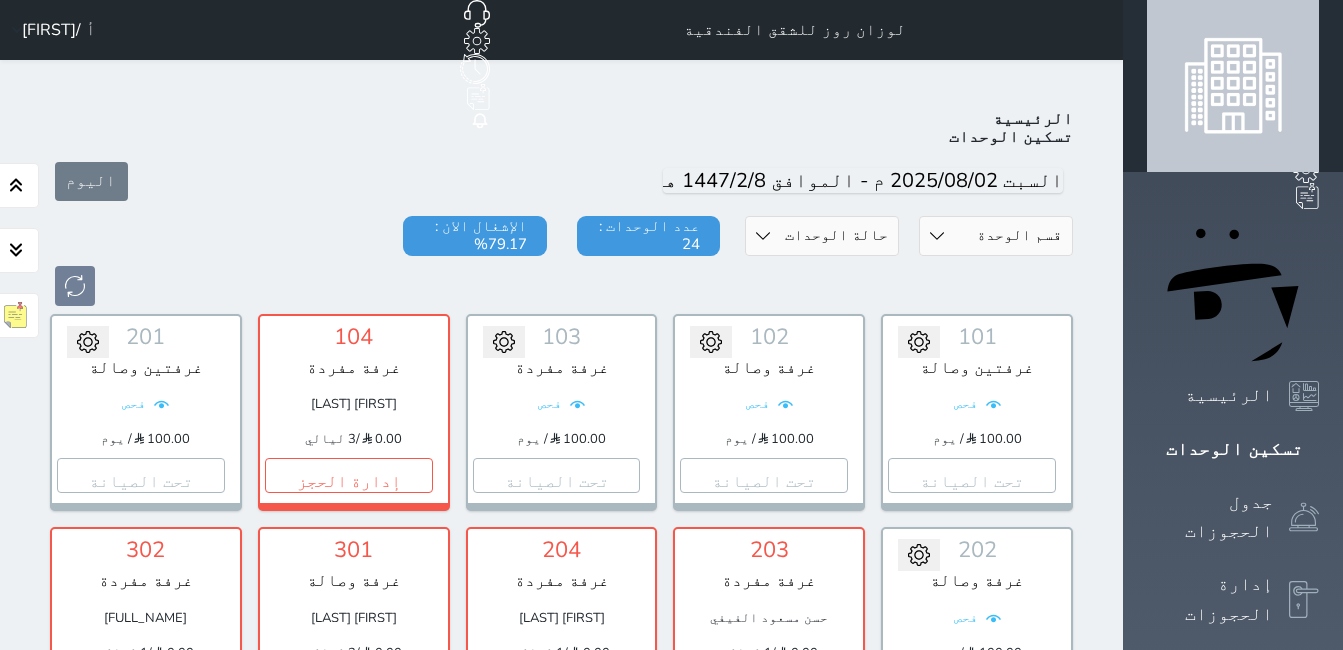 click on "أ /[FIRST]" at bounding box center (50, 30) 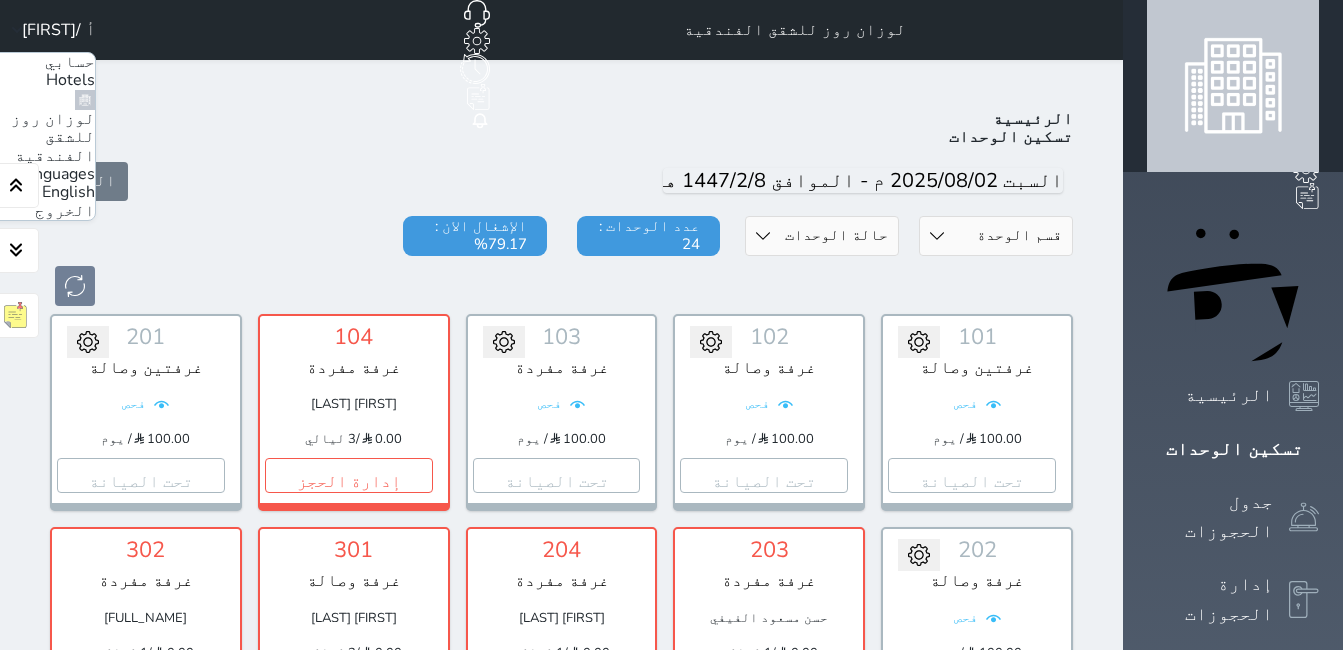 click on "الخروج" at bounding box center [65, 211] 